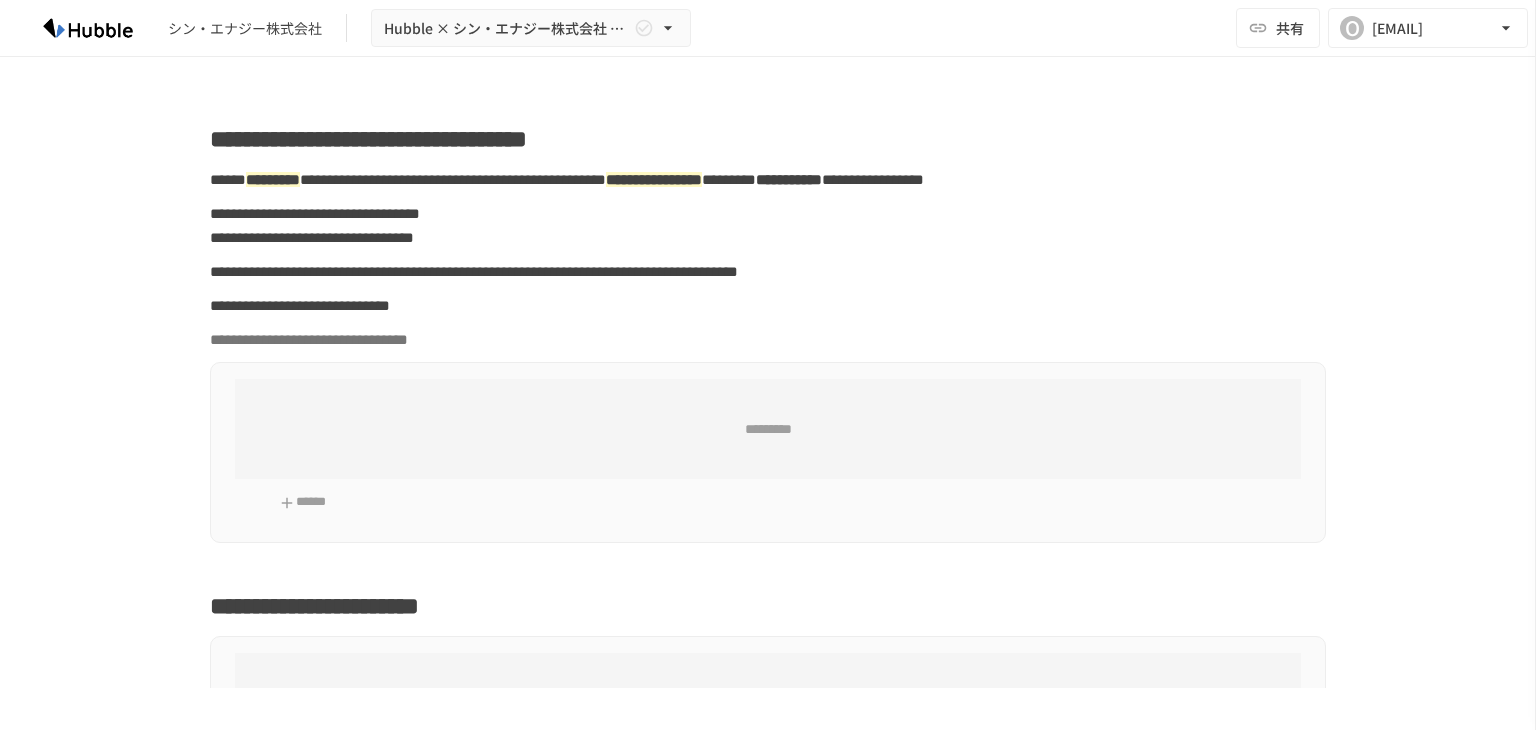scroll, scrollTop: 0, scrollLeft: 0, axis: both 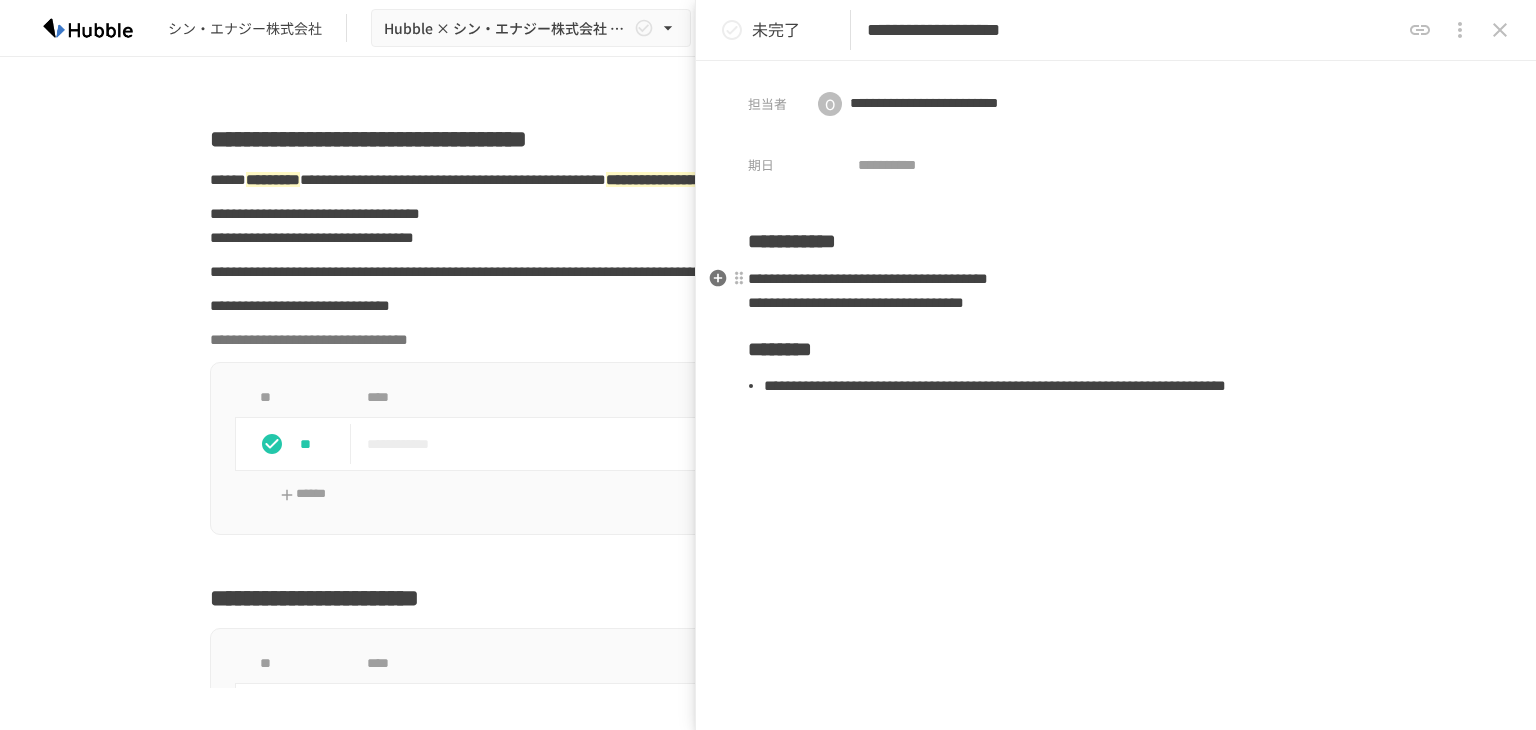click on "**********" at bounding box center [1116, 291] 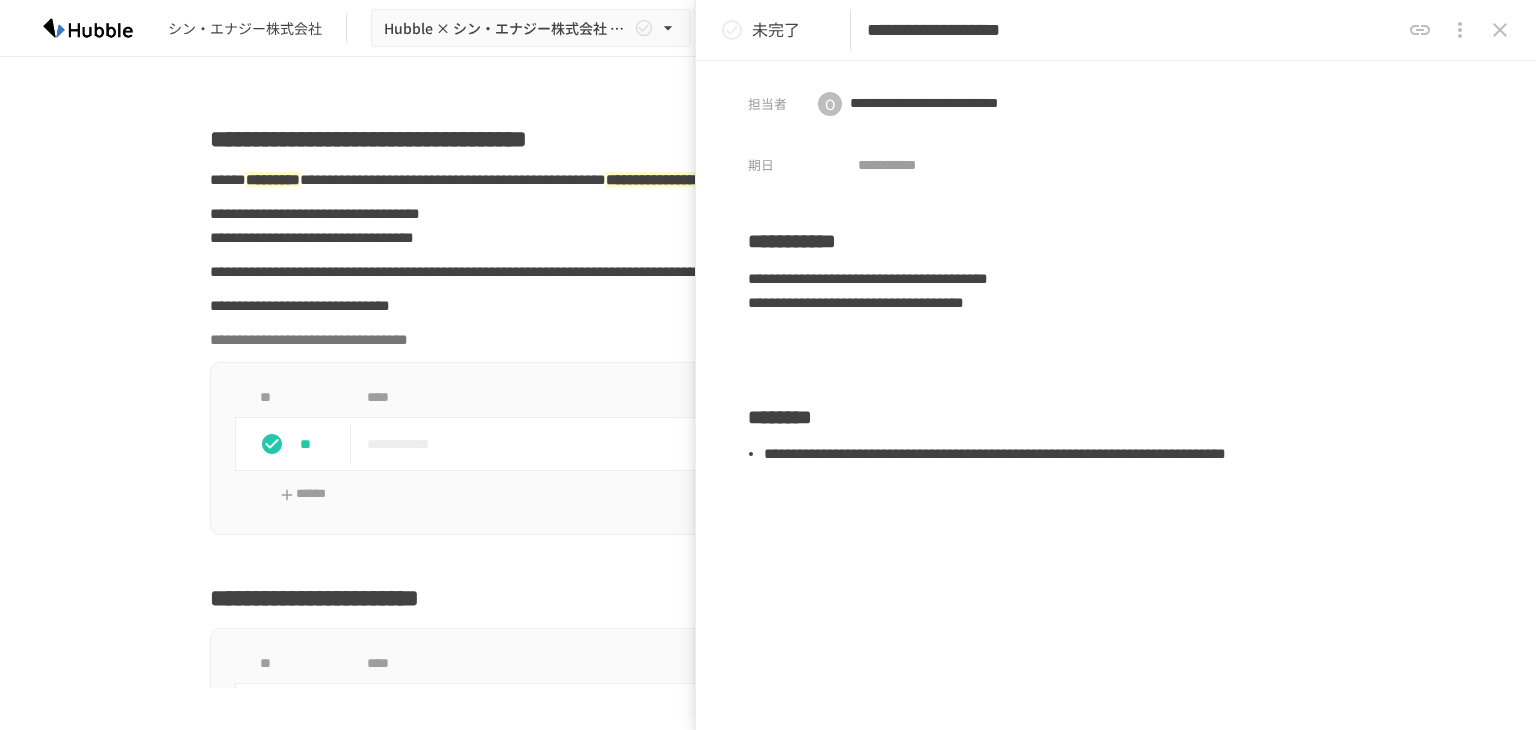 type 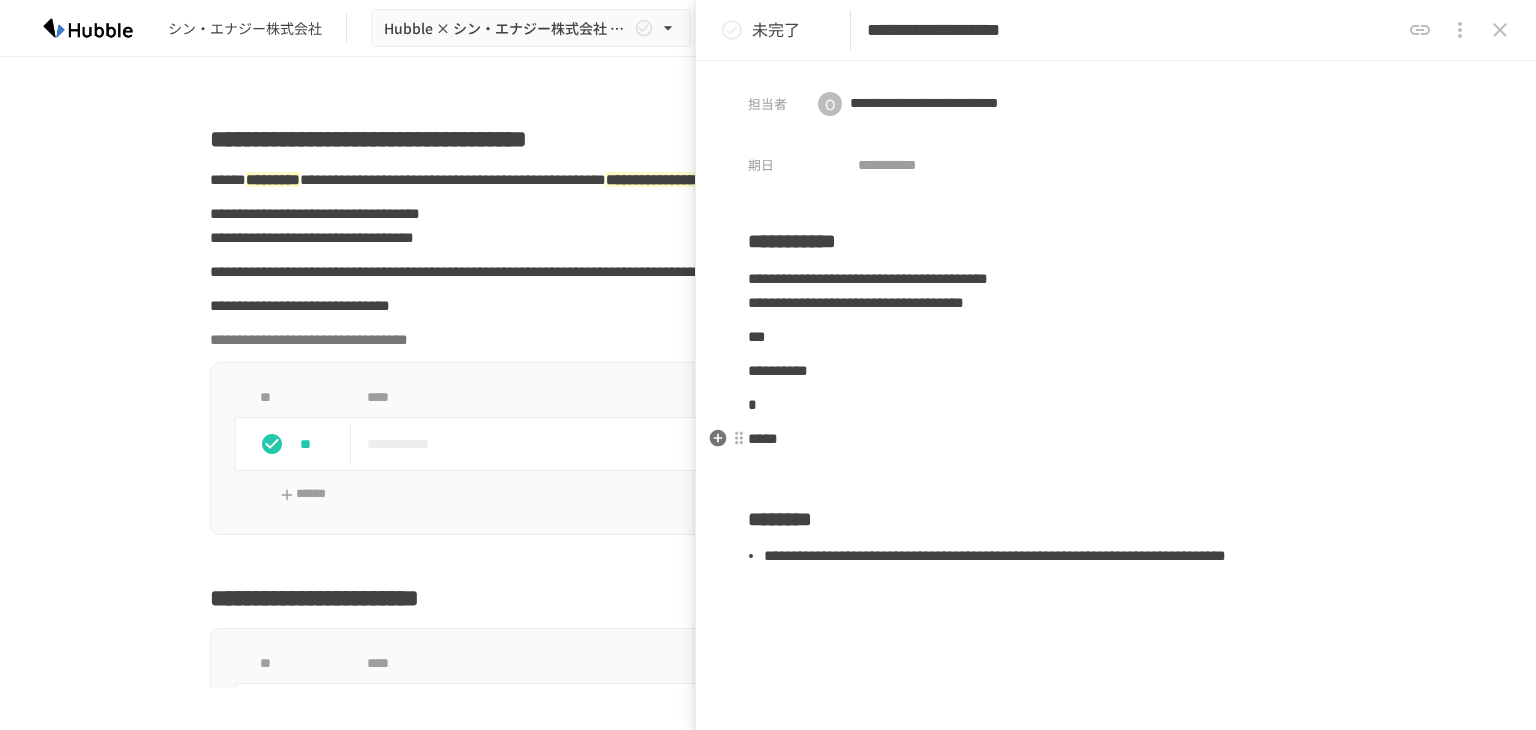 click on "*****" at bounding box center (763, 438) 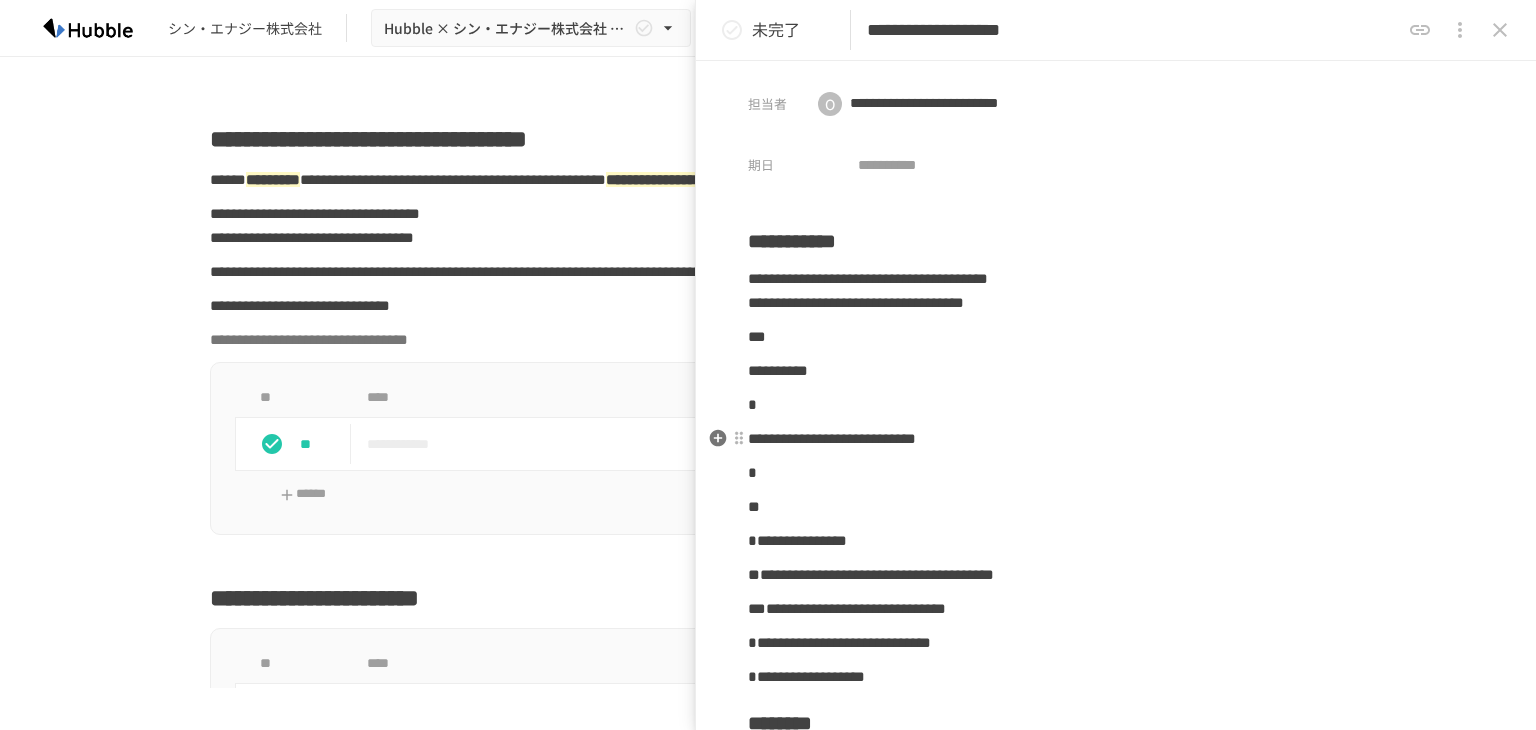 click on "**********" at bounding box center (1116, 439) 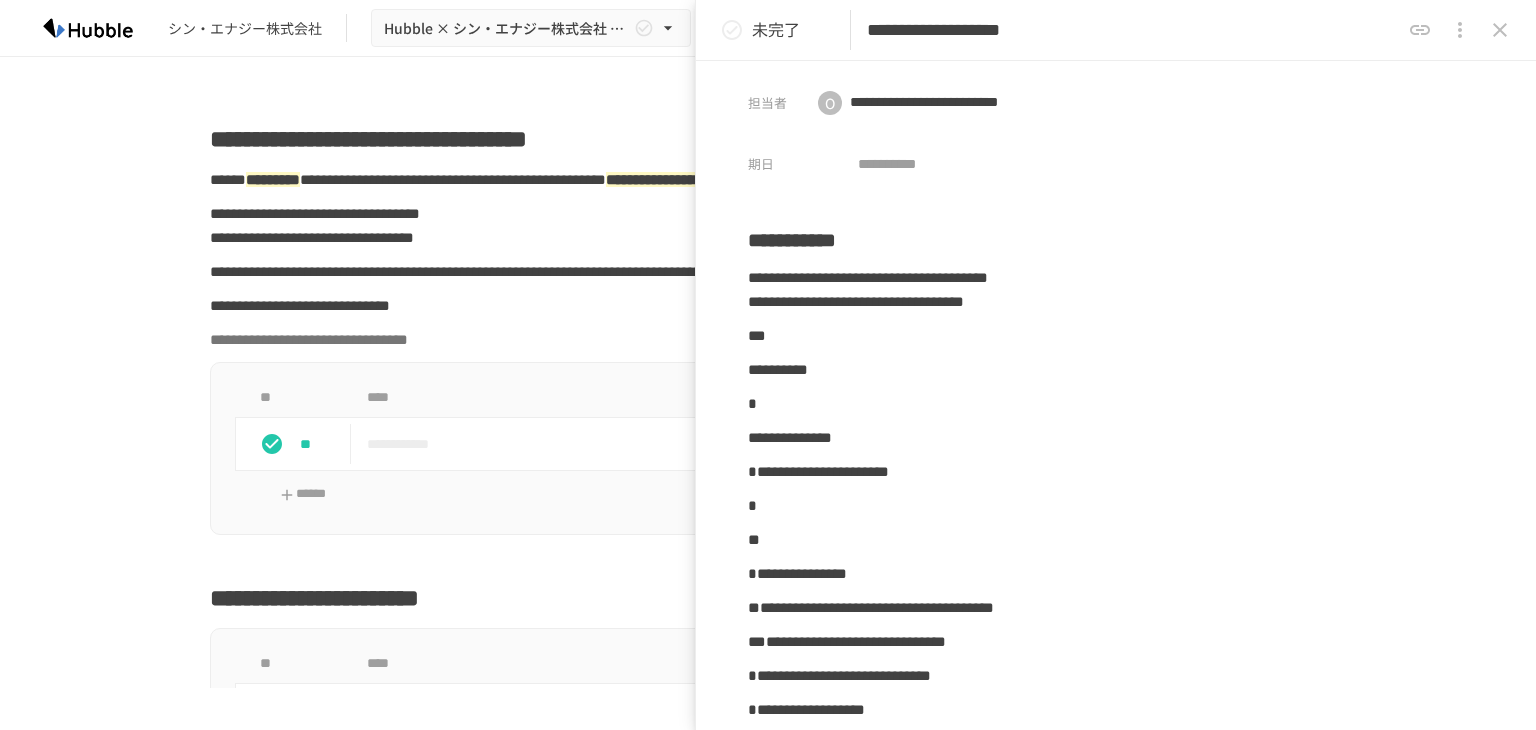 scroll, scrollTop: 0, scrollLeft: 0, axis: both 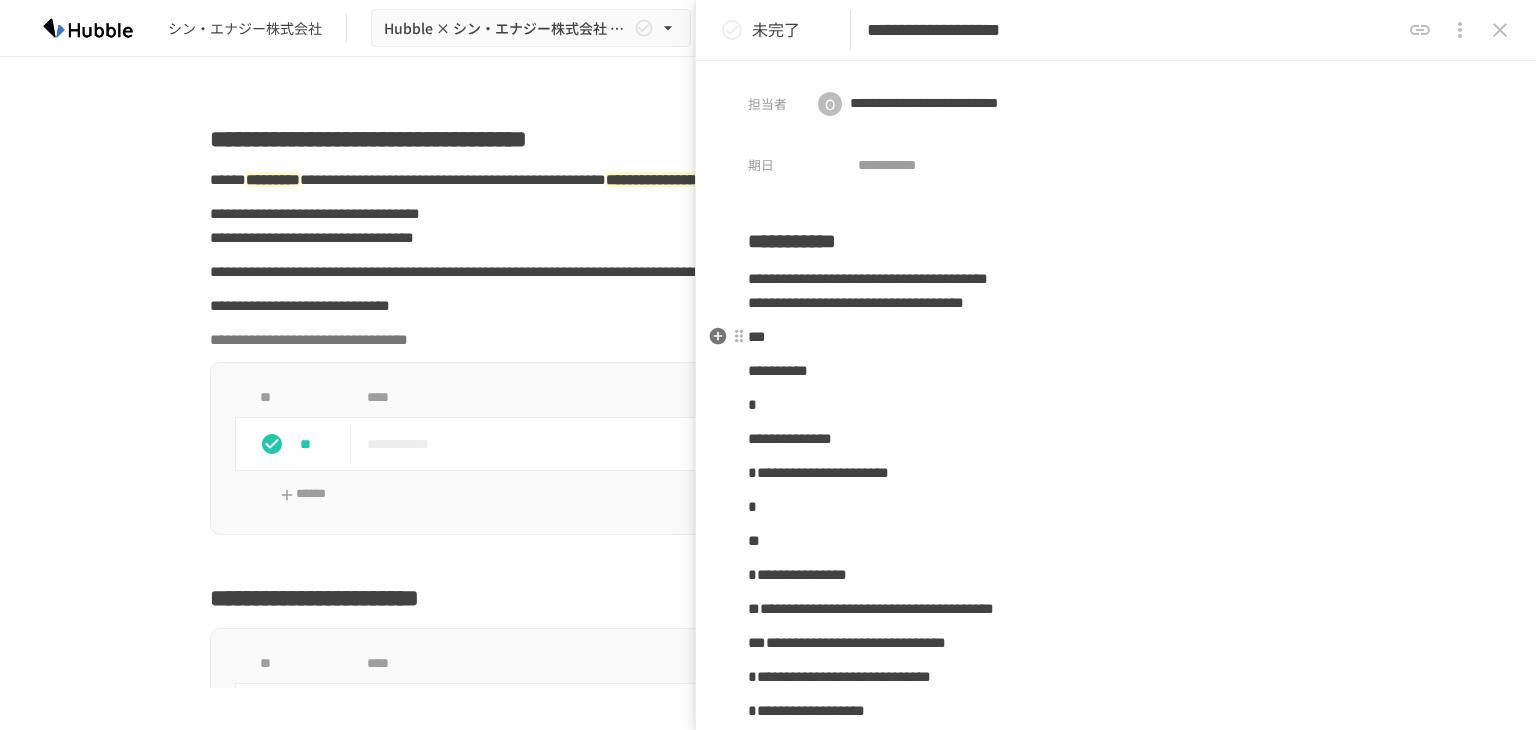click on "***" at bounding box center [1116, 337] 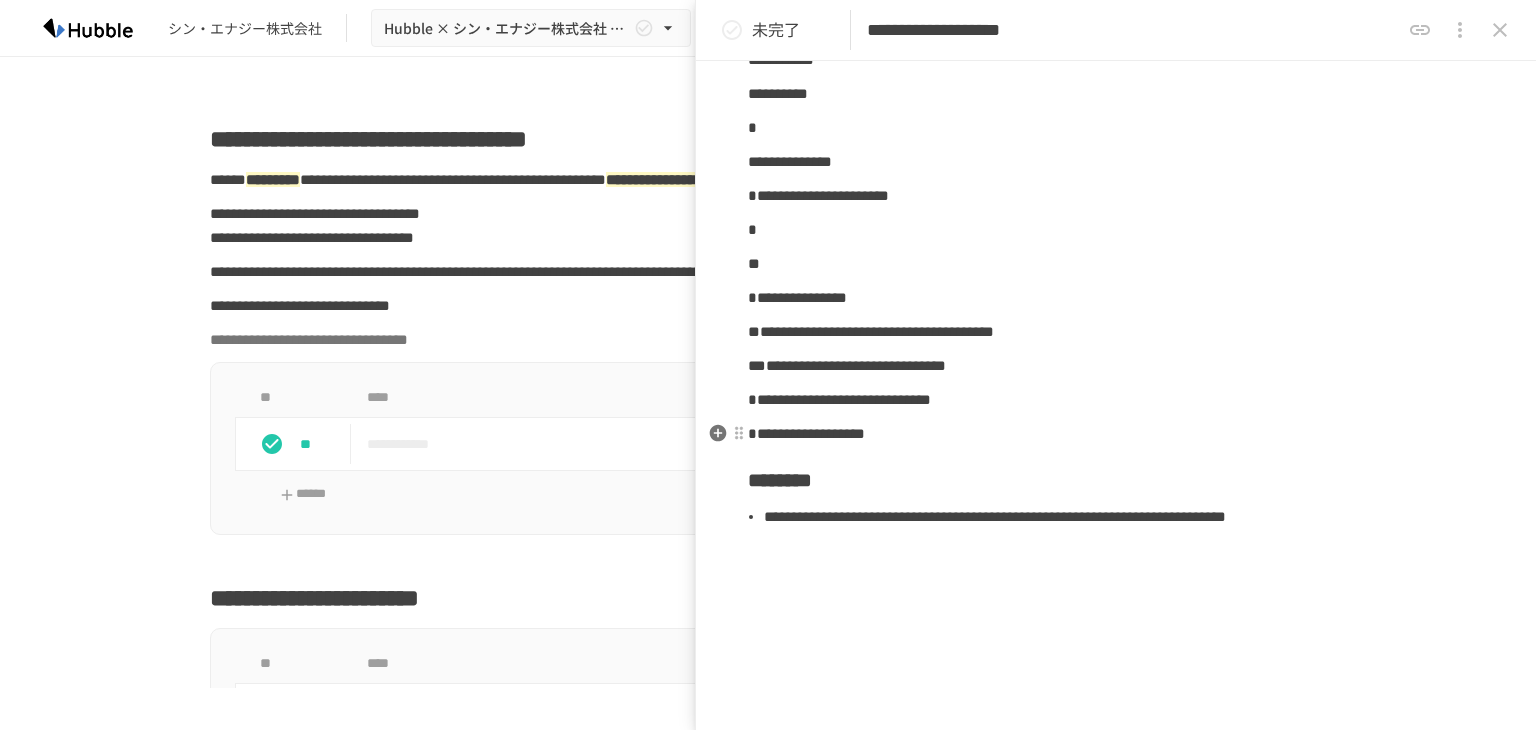 scroll, scrollTop: 300, scrollLeft: 0, axis: vertical 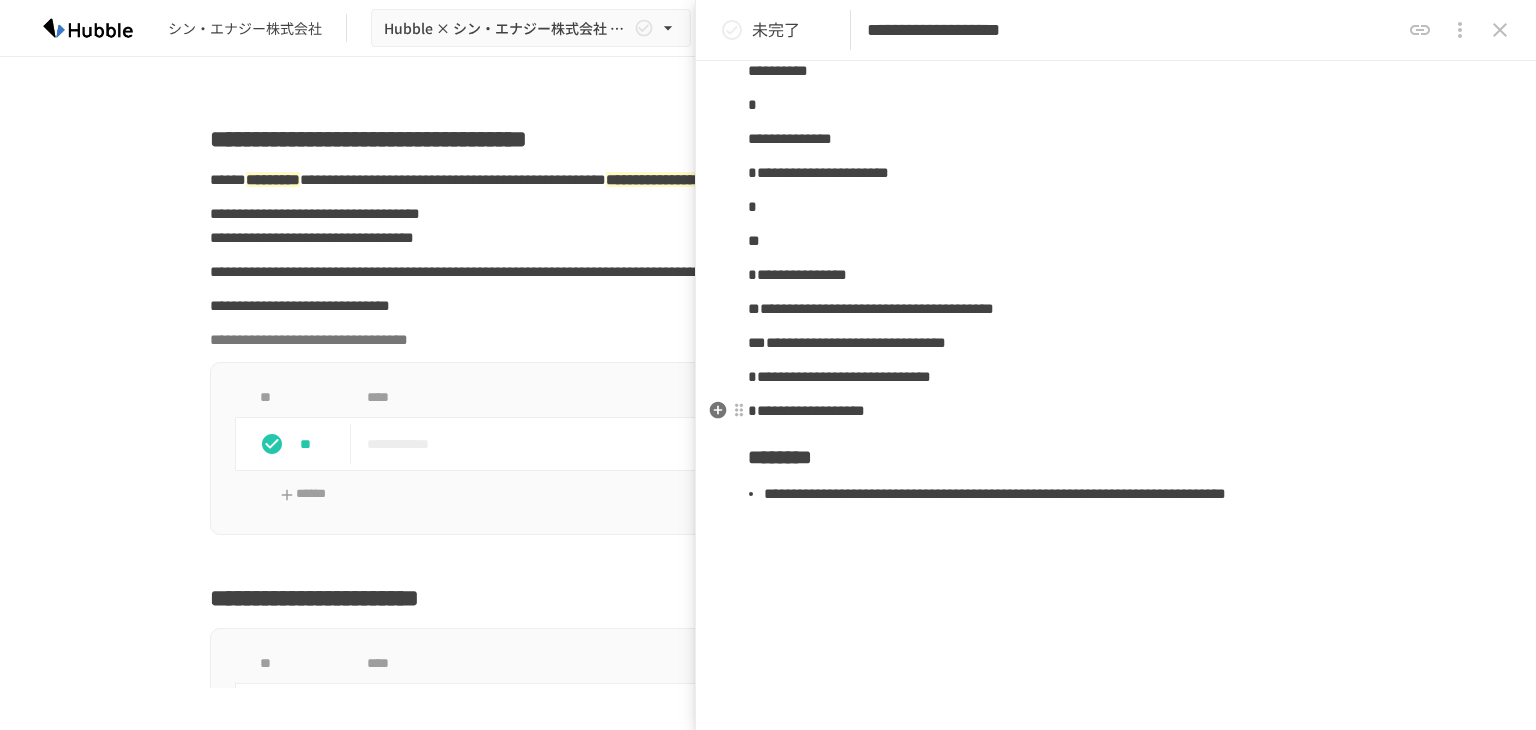 click on "**********" at bounding box center (1116, 411) 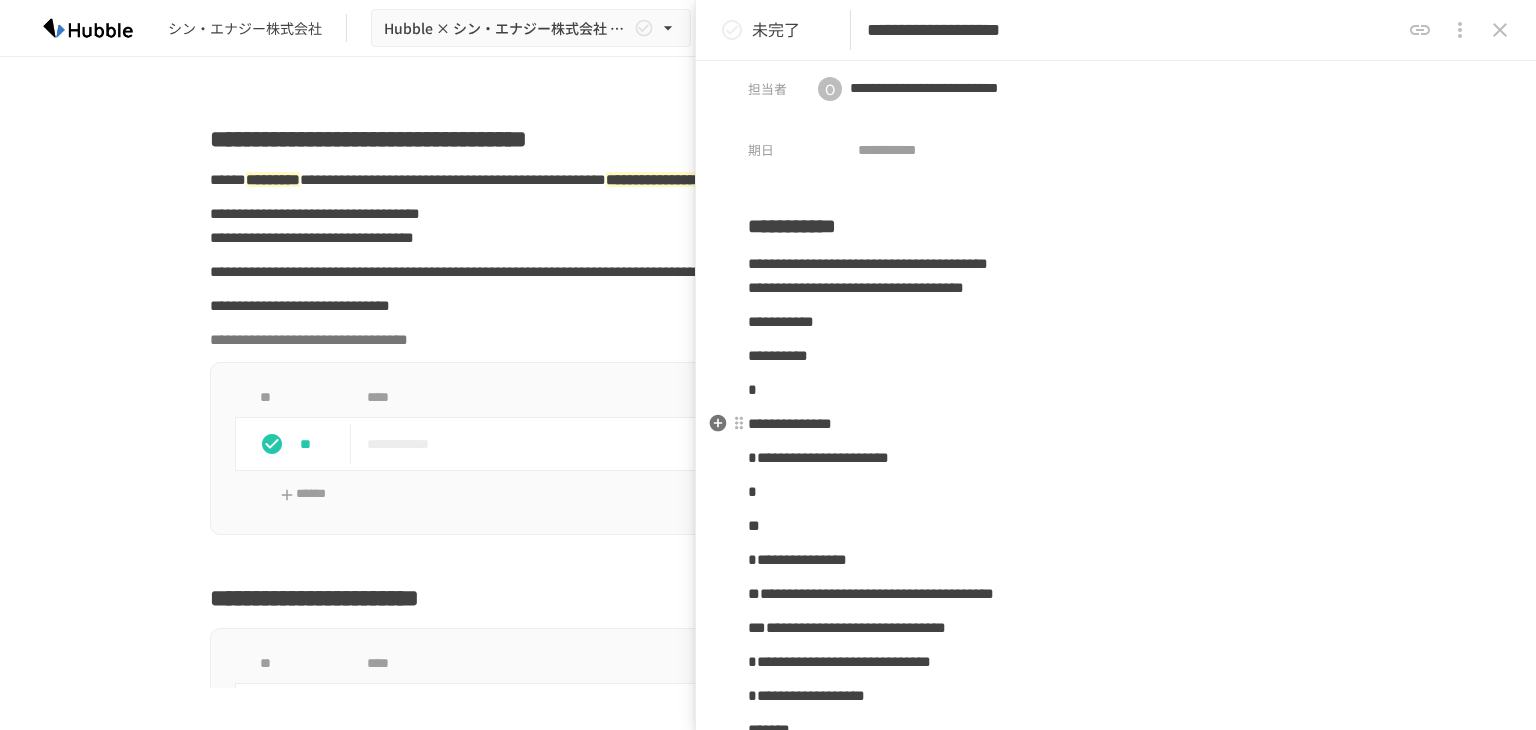 scroll, scrollTop: 0, scrollLeft: 0, axis: both 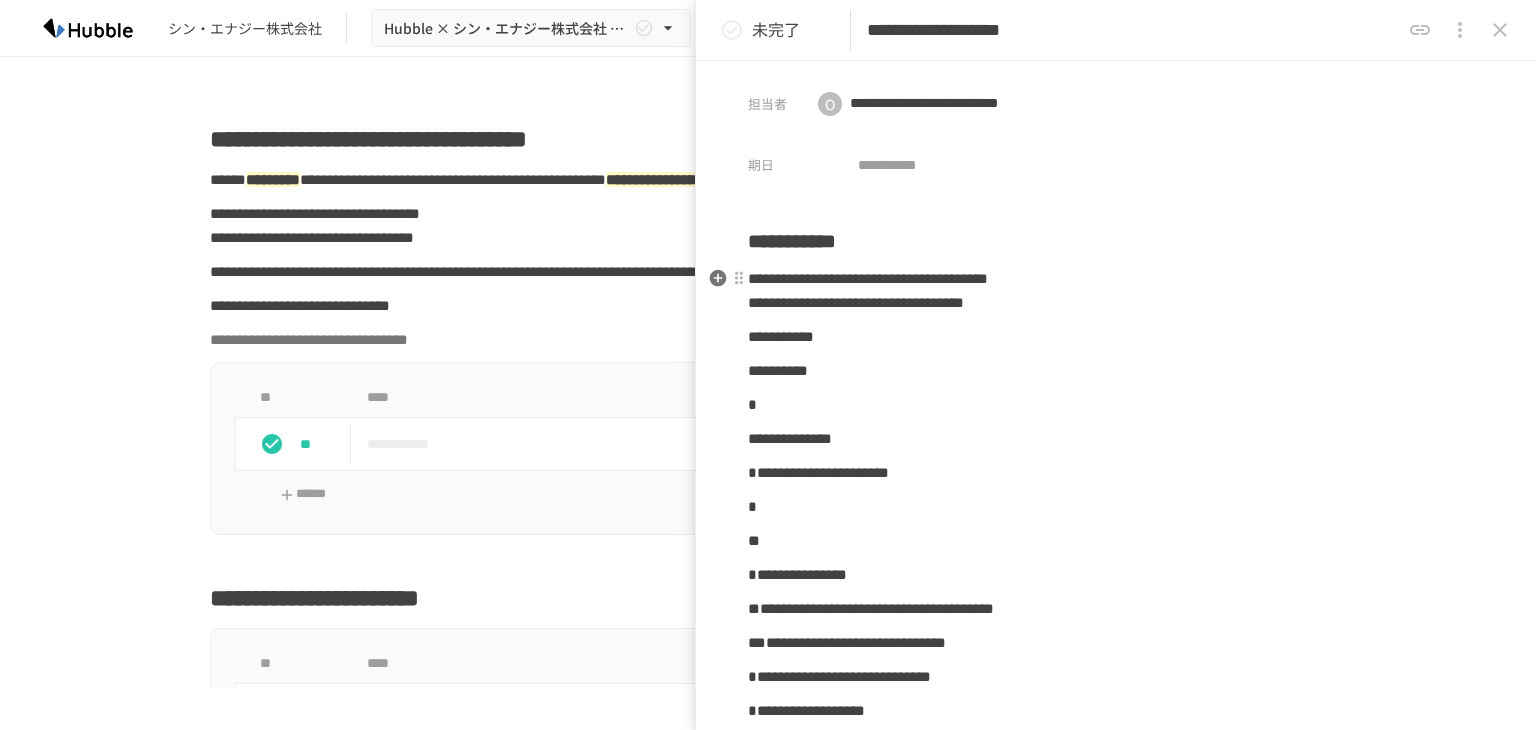 click on "**********" at bounding box center [856, 302] 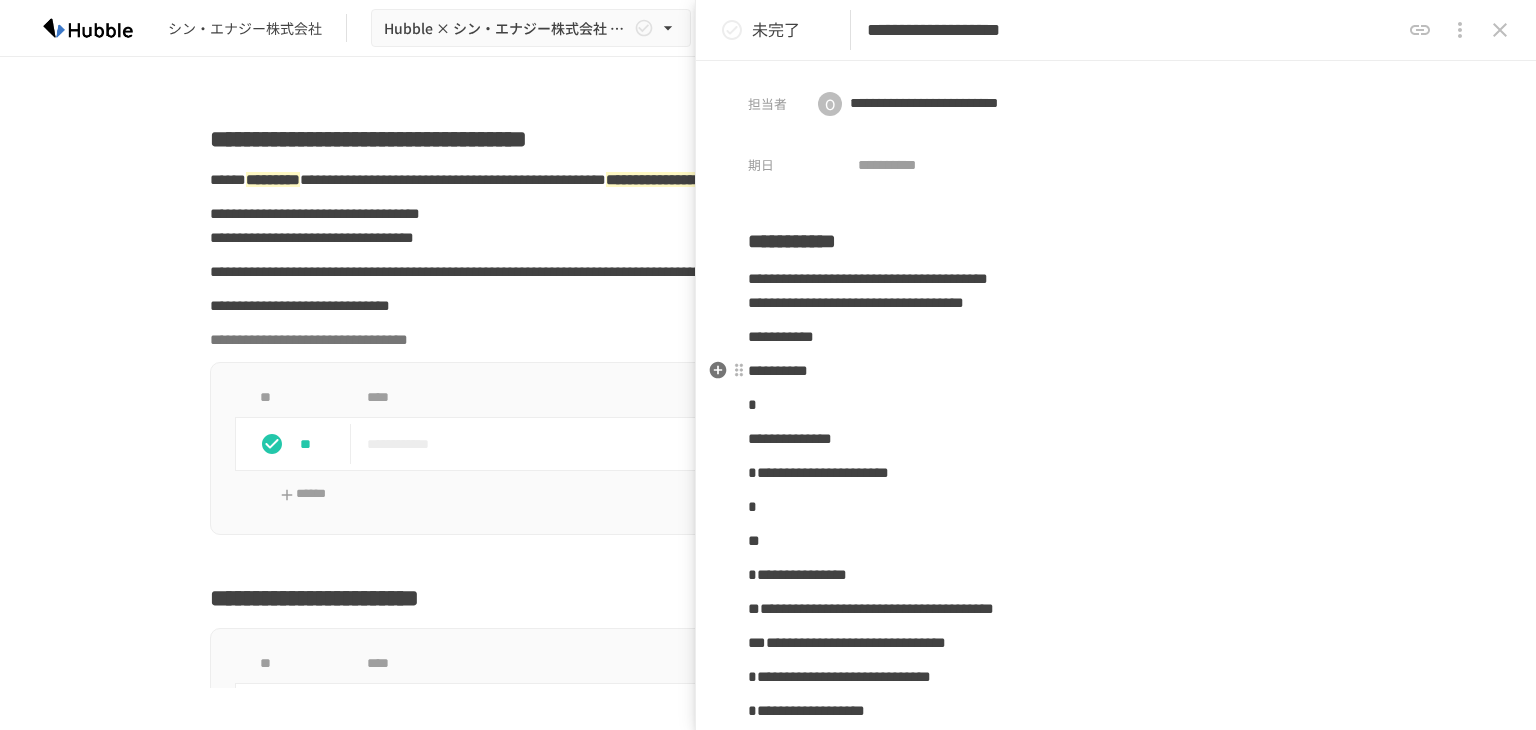 click on "**********" at bounding box center (778, 370) 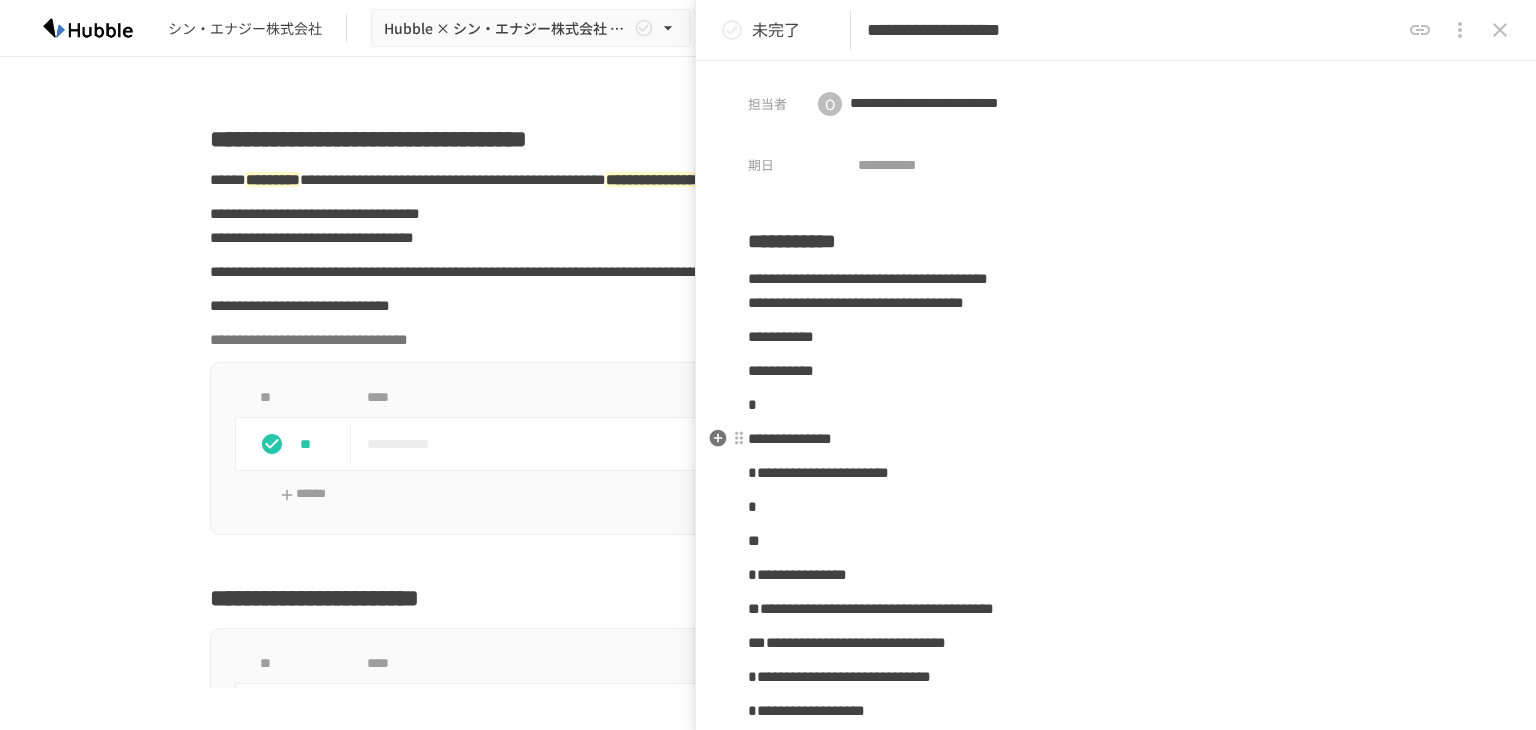 click on "**********" at bounding box center [790, 438] 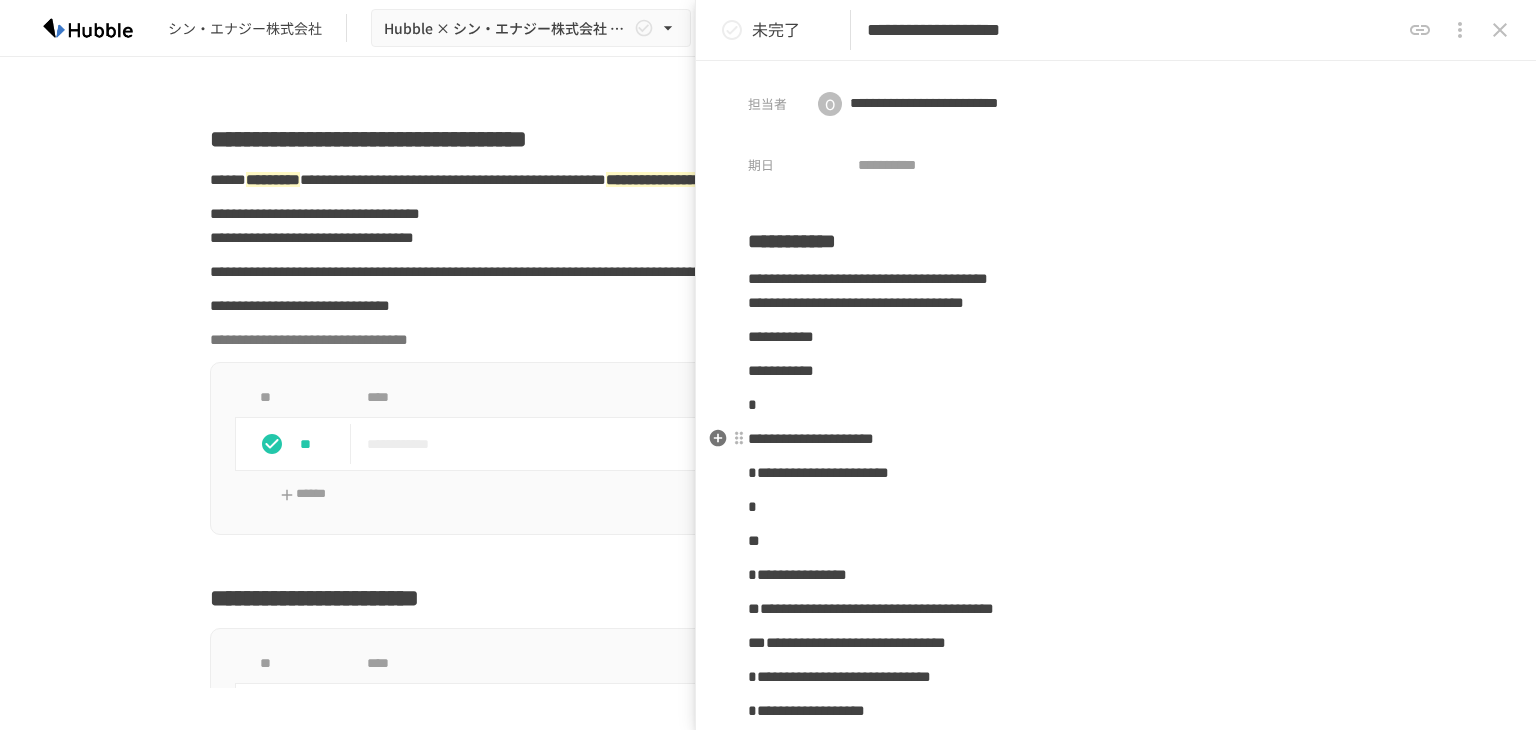 drag, startPoint x: 889, startPoint y: 440, endPoint x: 1123, endPoint y: 453, distance: 234.36084 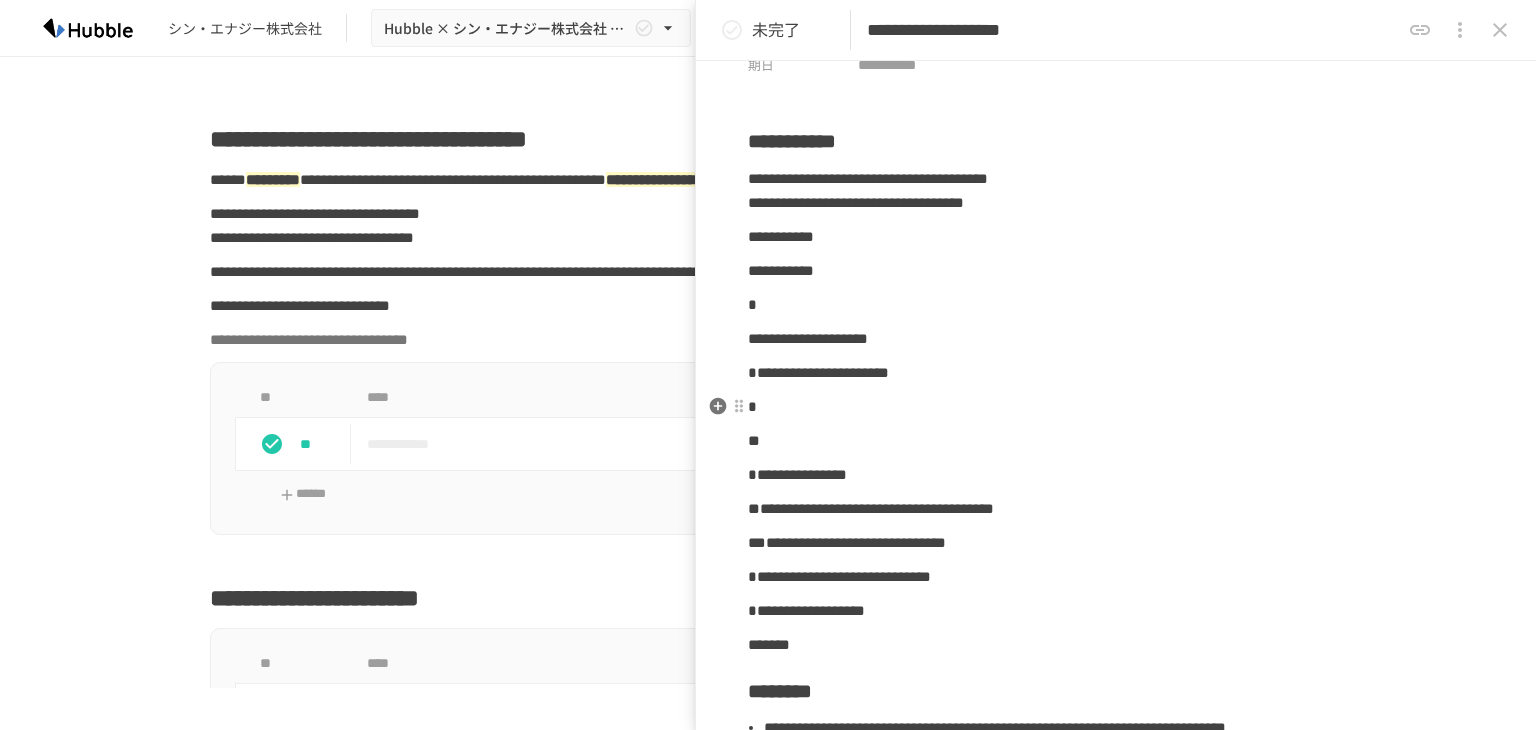 scroll, scrollTop: 200, scrollLeft: 0, axis: vertical 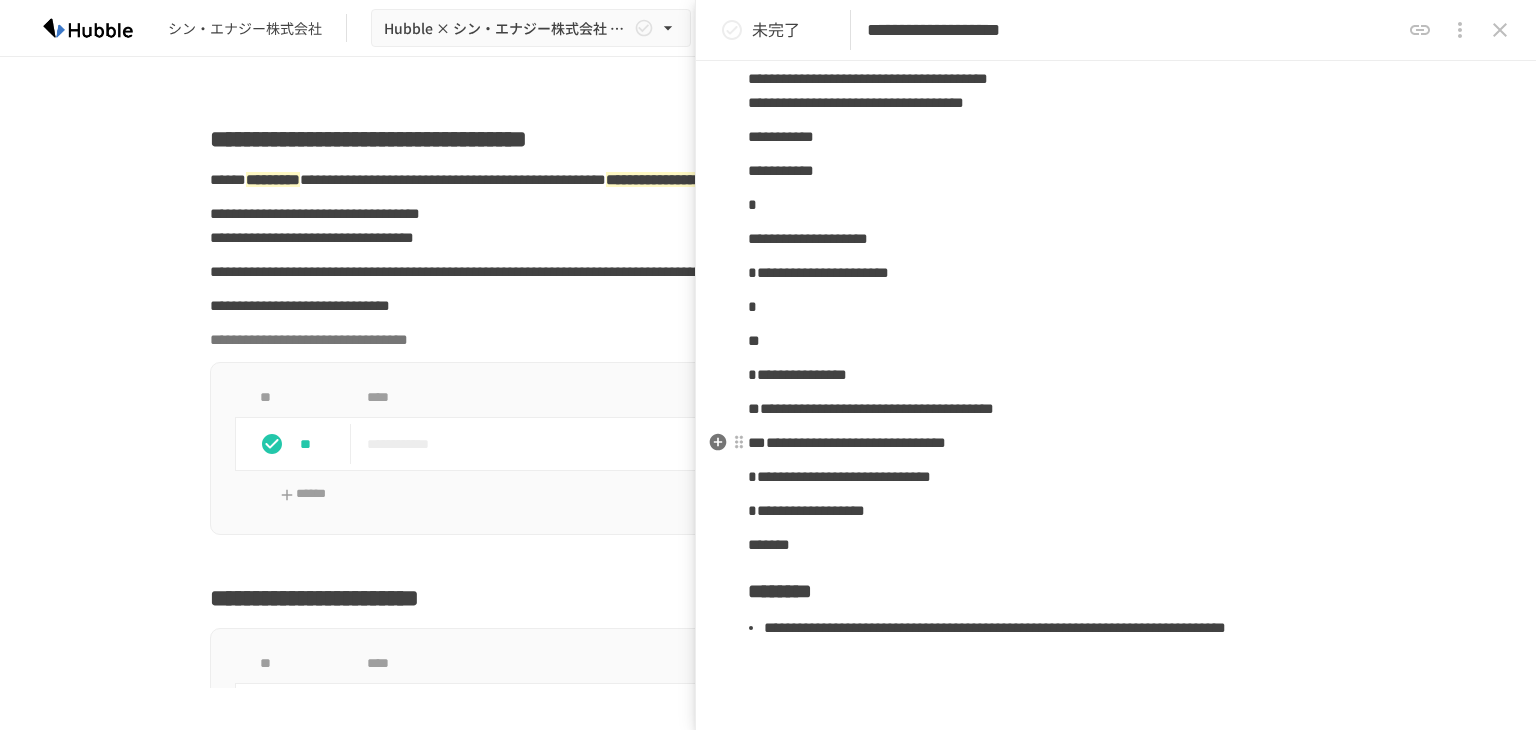 click on "**********" at bounding box center [1116, 443] 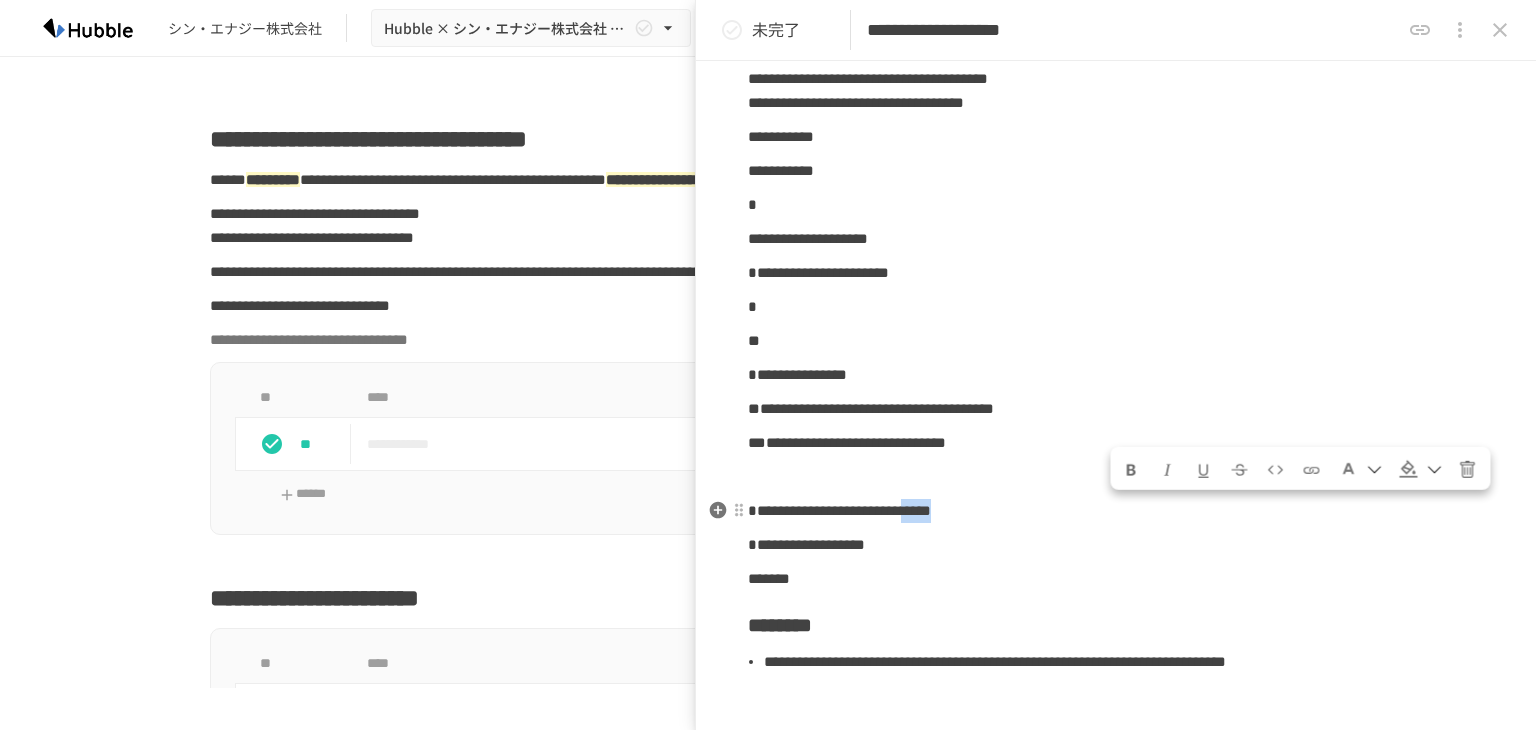drag, startPoint x: 1110, startPoint y: 516, endPoint x: 1193, endPoint y: 517, distance: 83.00603 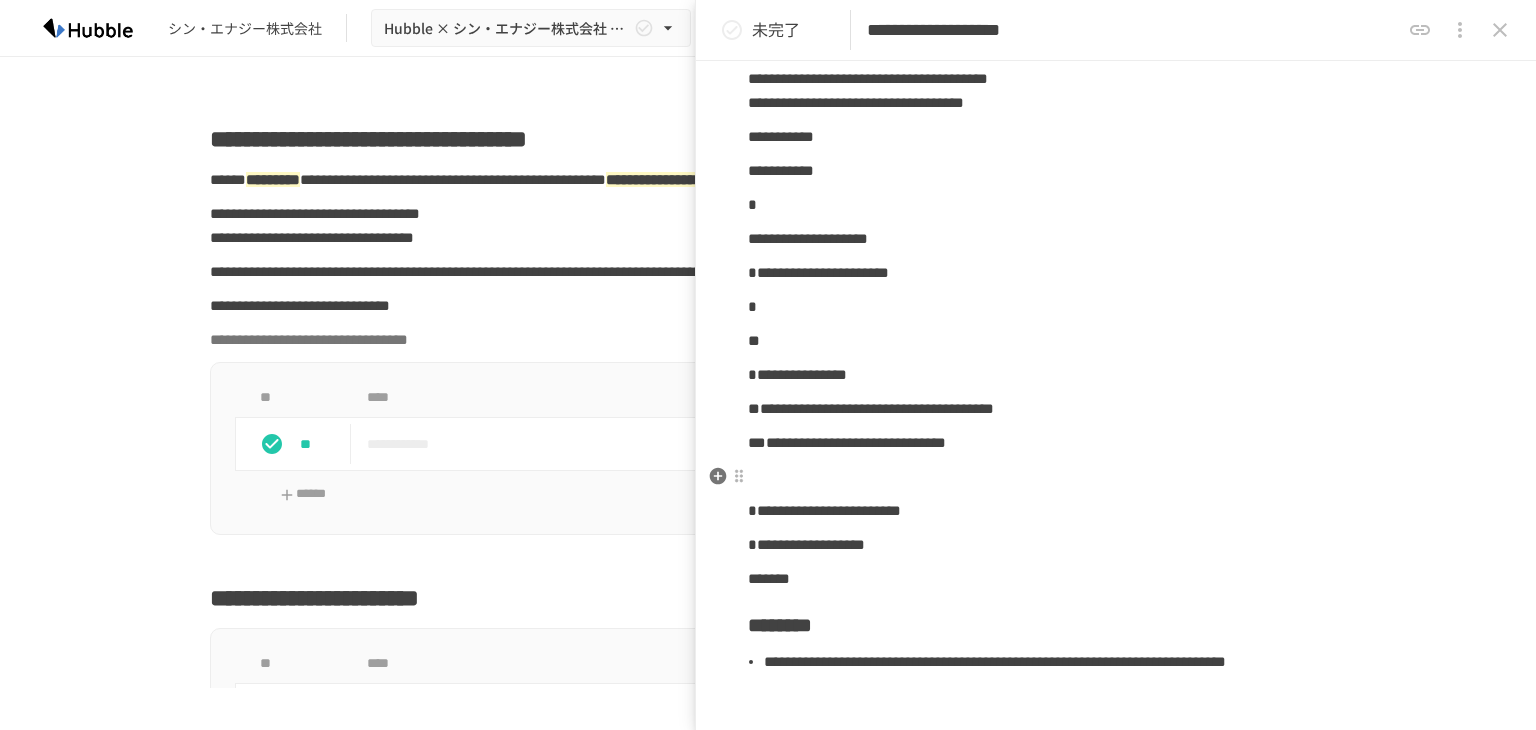 click on "**********" at bounding box center [1116, 366] 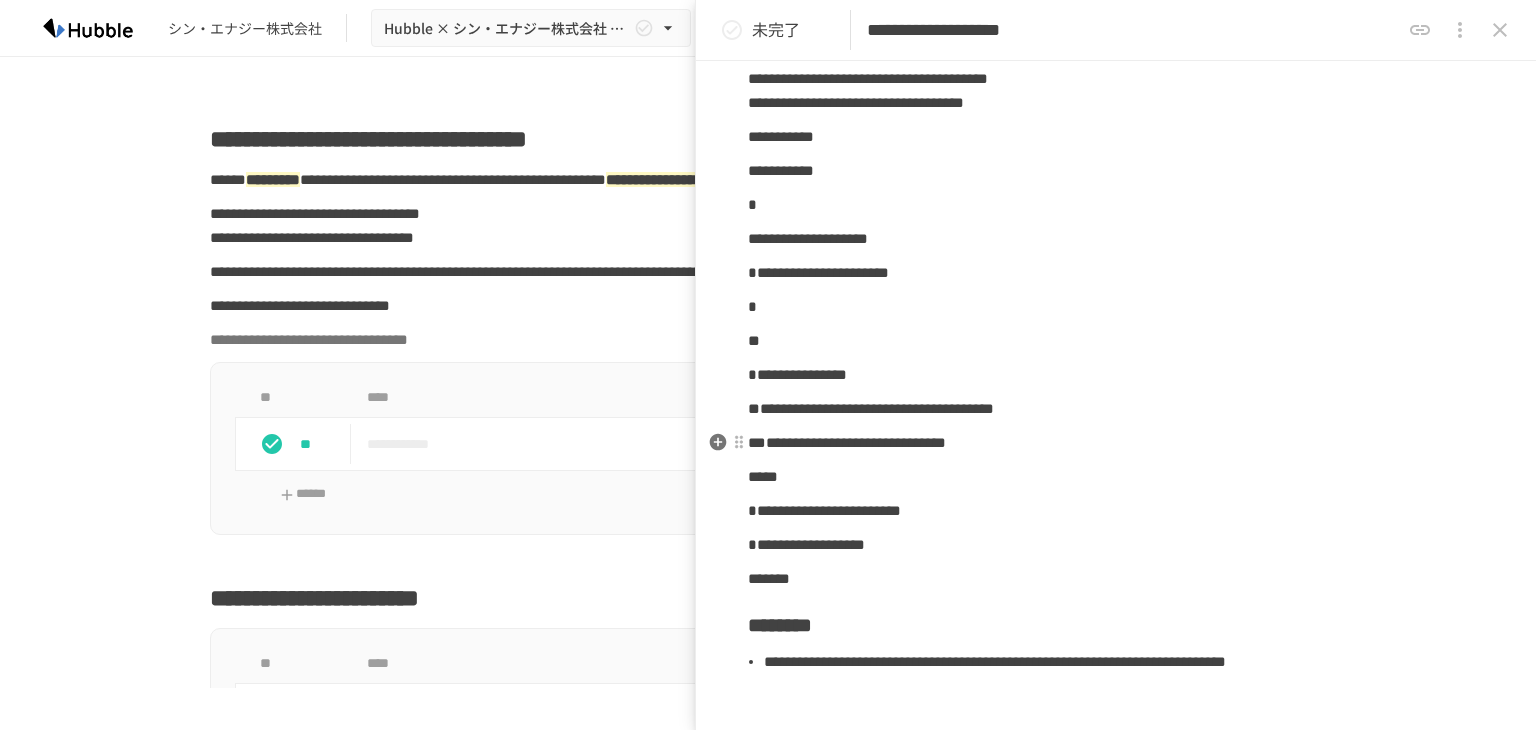 click on "**********" at bounding box center [1116, 366] 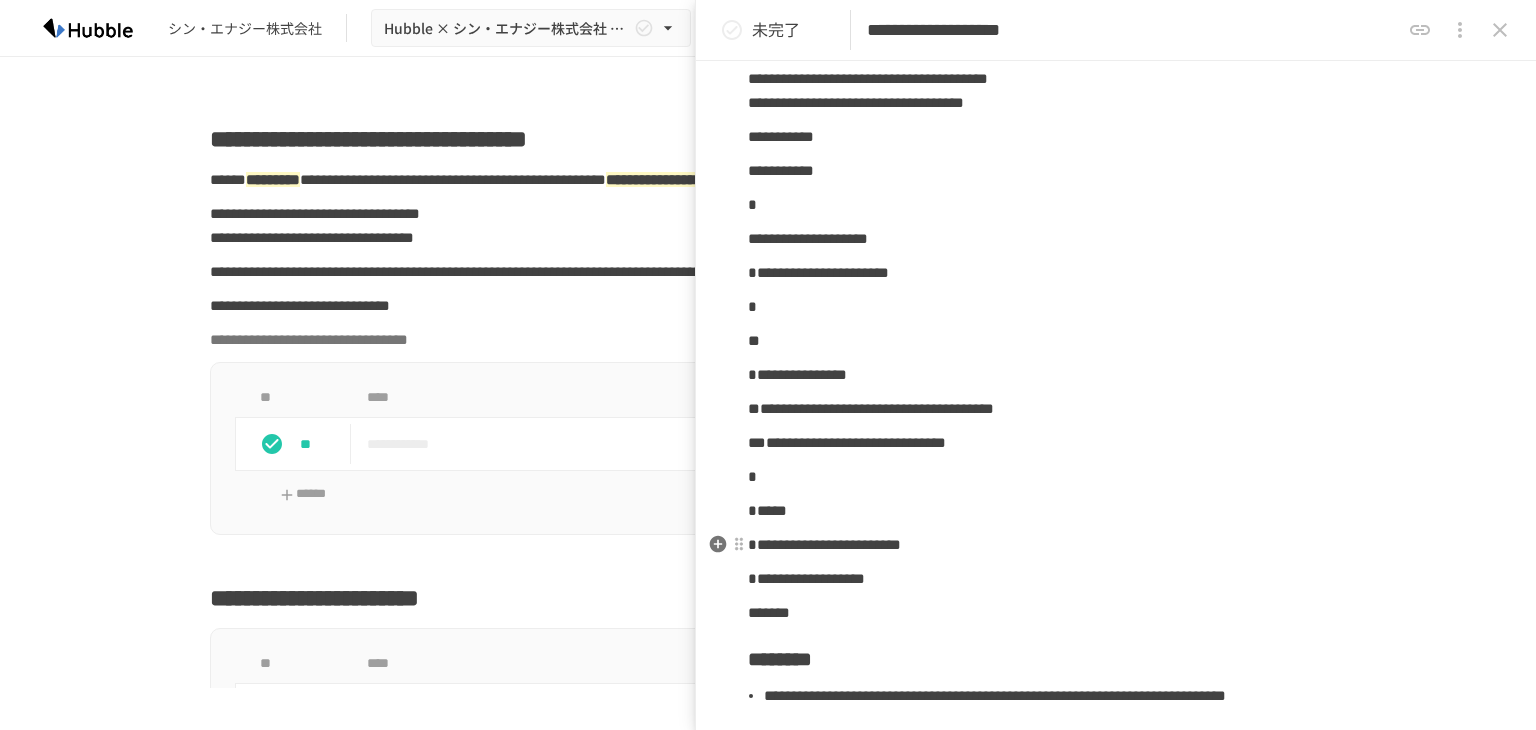 click on "**********" at bounding box center [1116, 545] 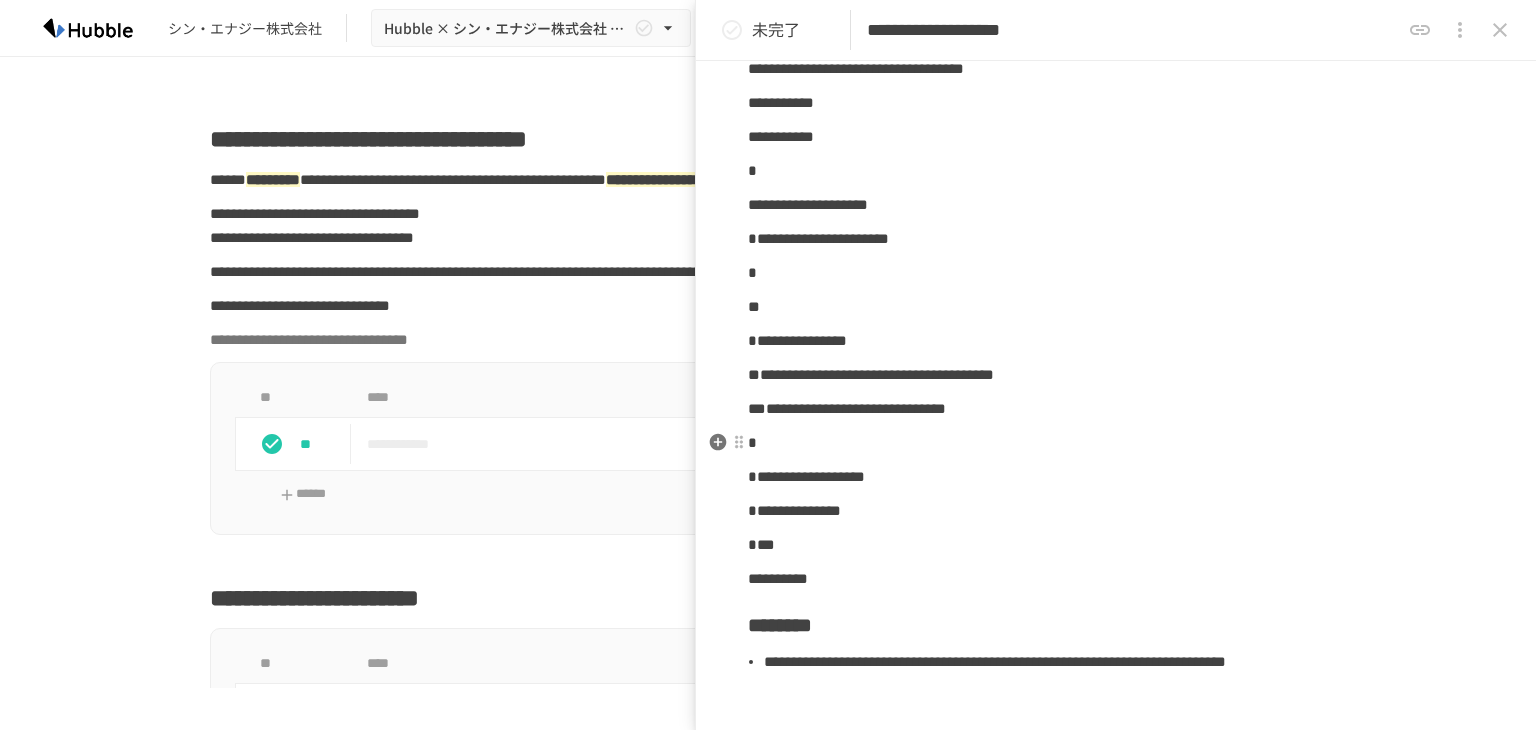 scroll, scrollTop: 200, scrollLeft: 0, axis: vertical 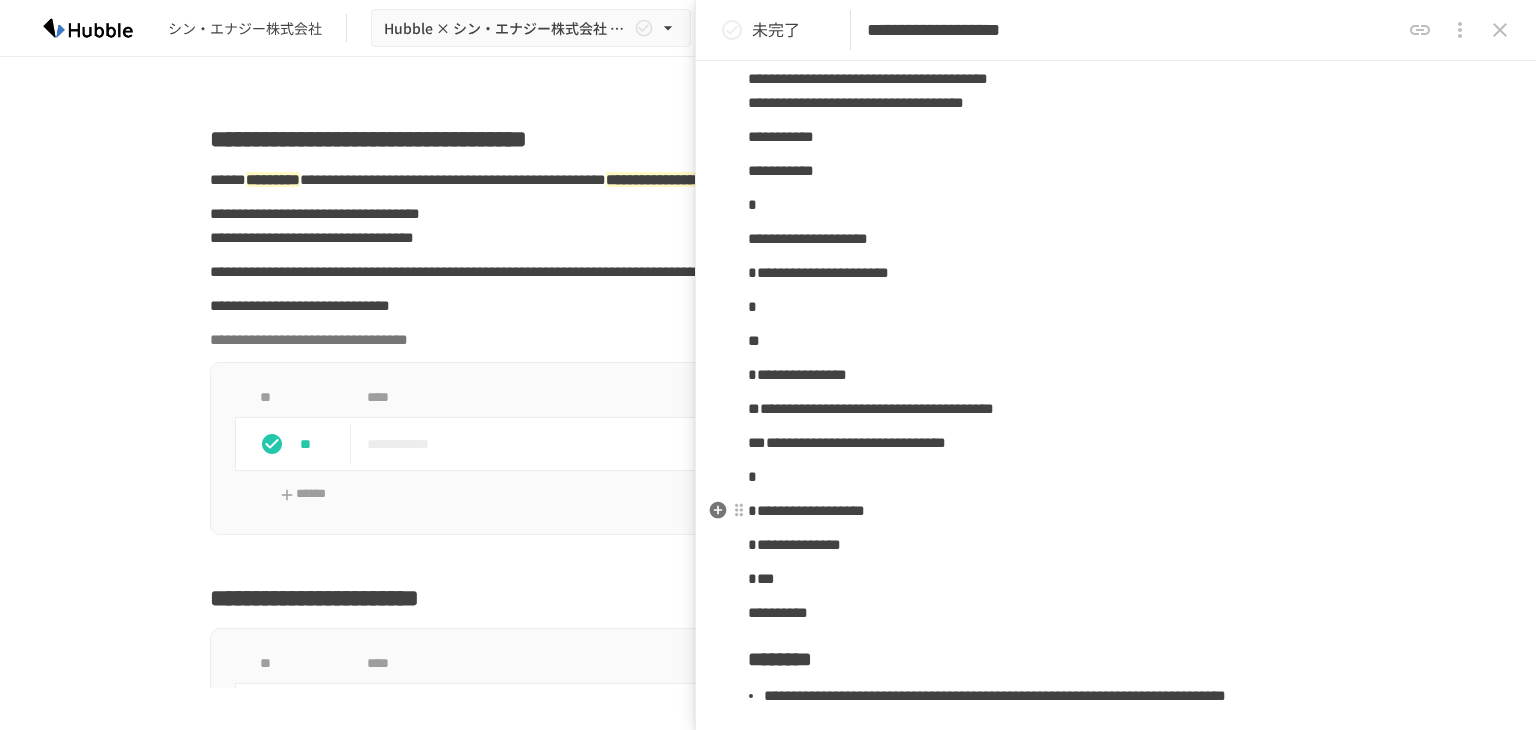 click on "**********" at bounding box center [1116, 511] 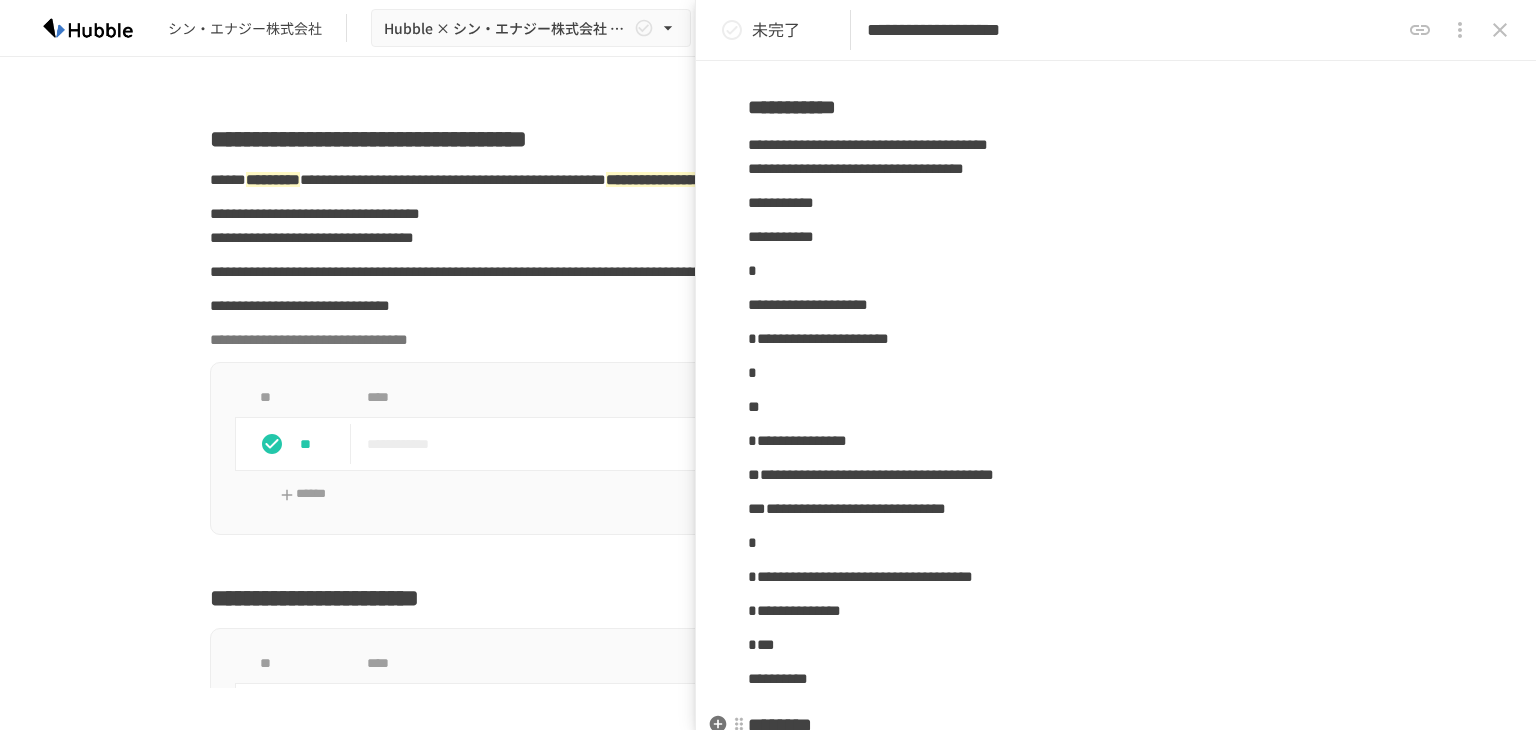 scroll, scrollTop: 100, scrollLeft: 0, axis: vertical 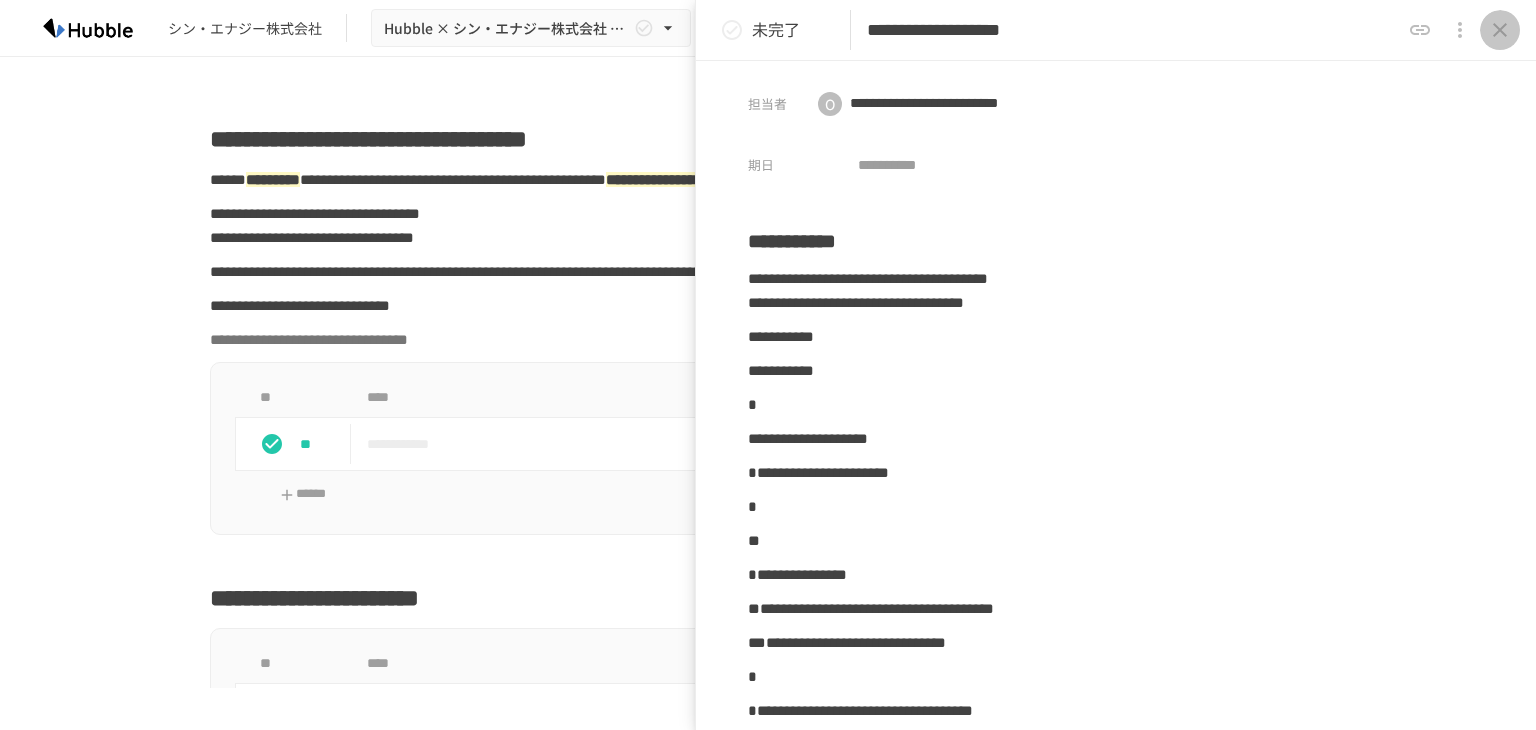 click 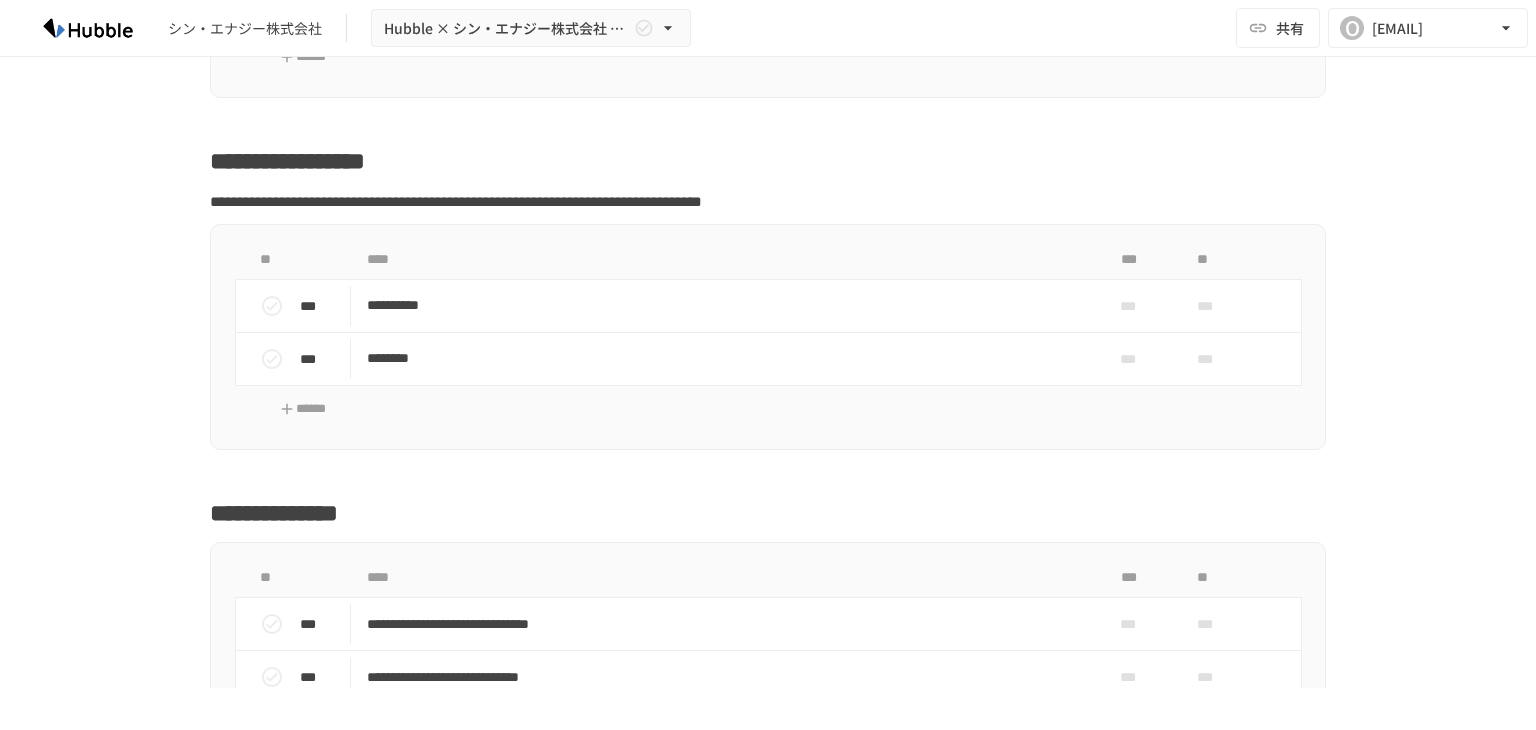 scroll, scrollTop: 3200, scrollLeft: 0, axis: vertical 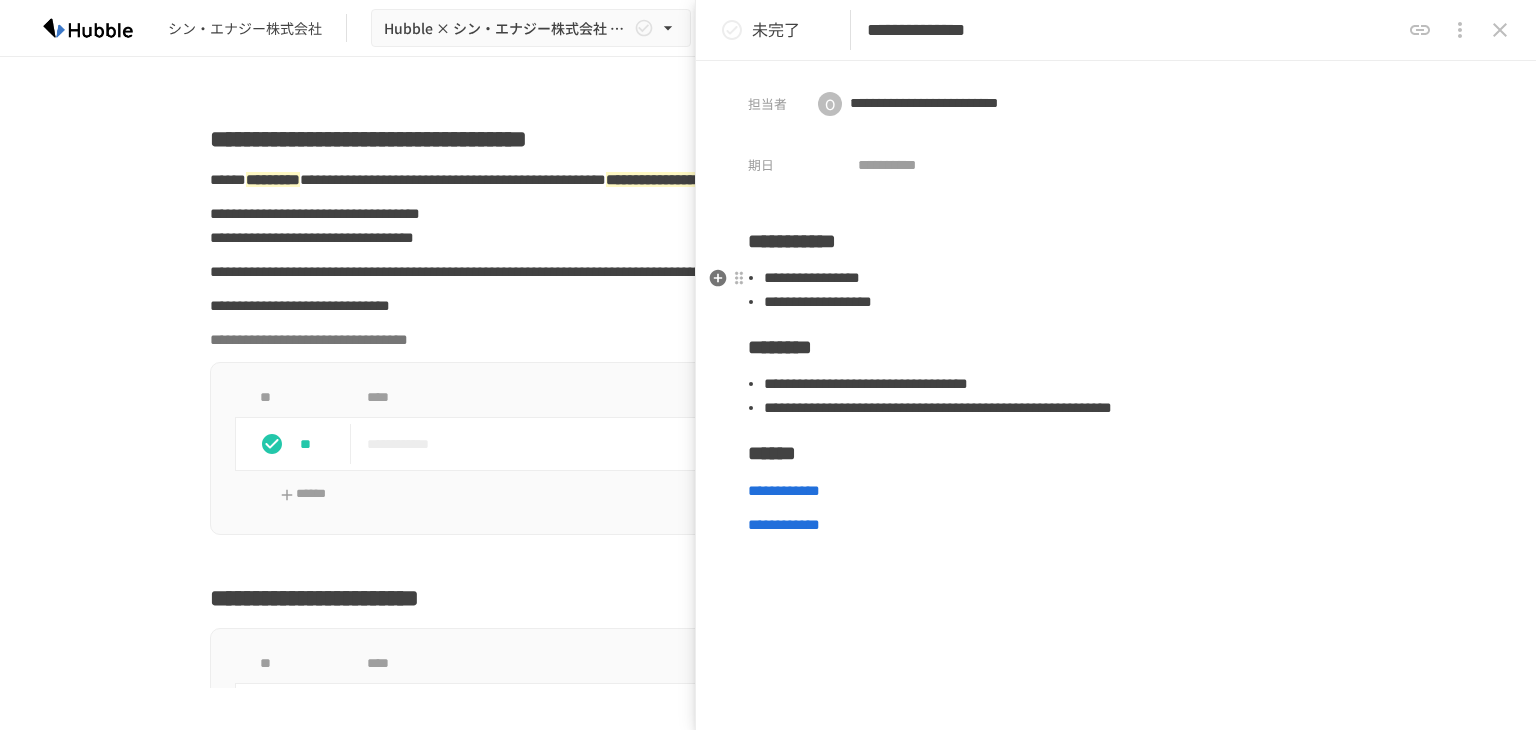click on "**********" at bounding box center (1124, 302) 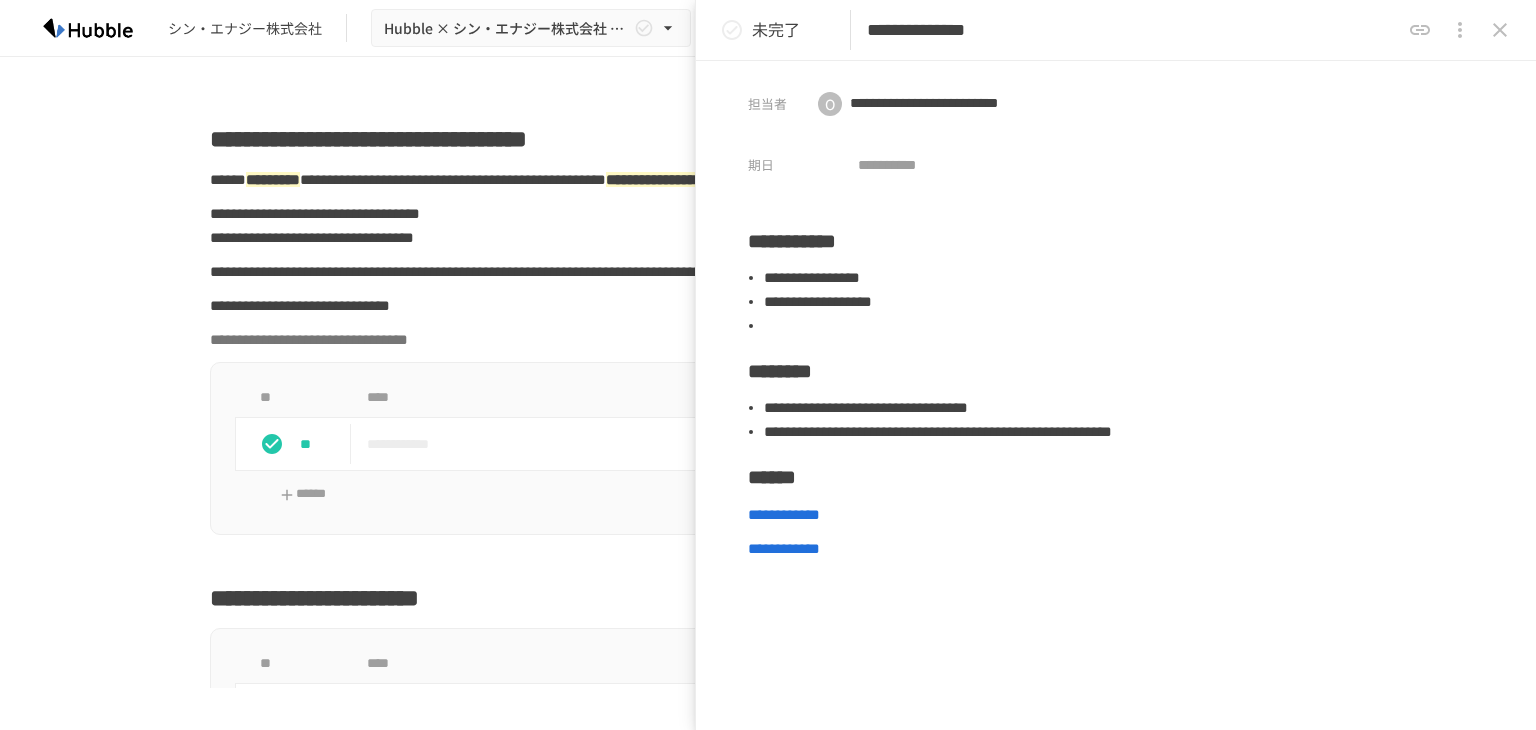 type 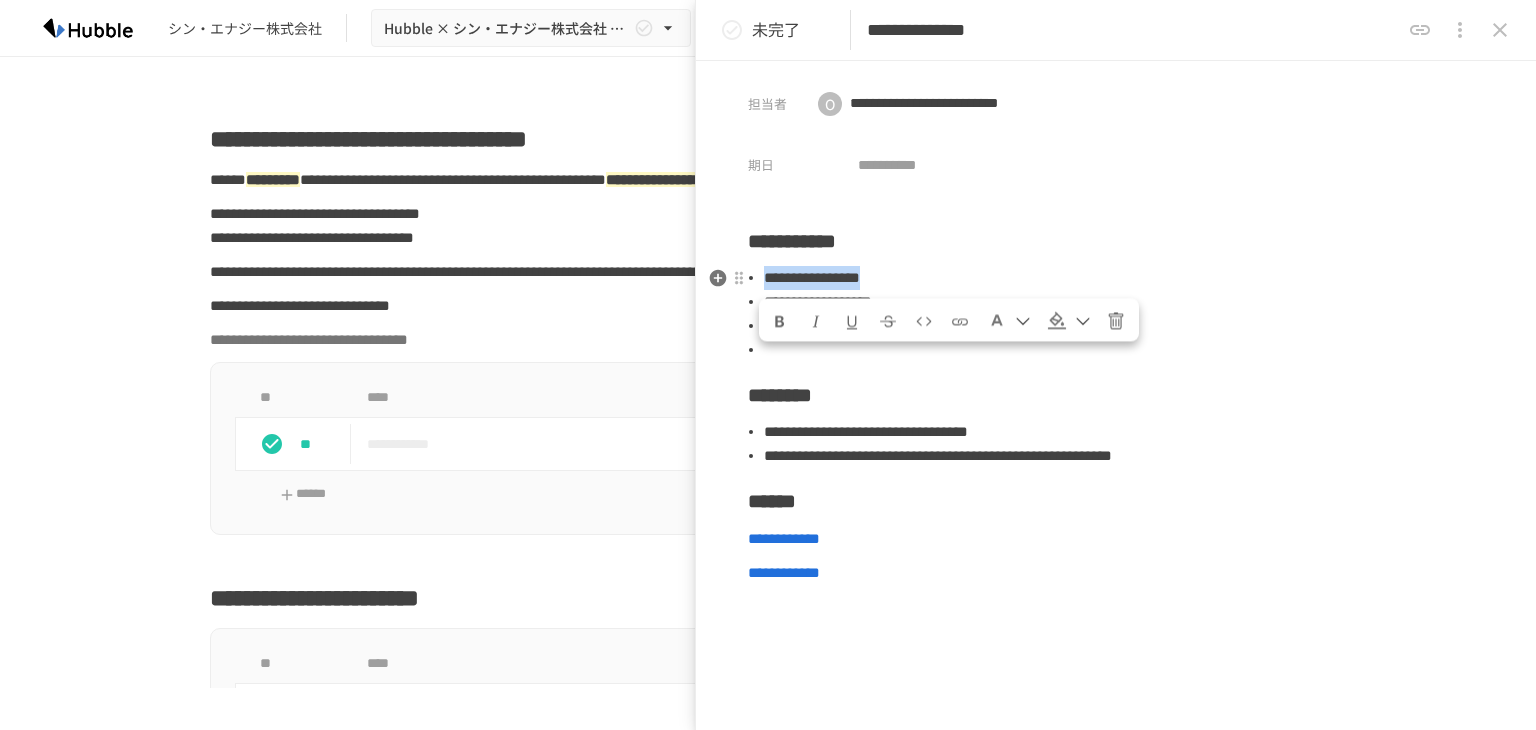 drag, startPoint x: 1017, startPoint y: 281, endPoint x: 762, endPoint y: 287, distance: 255.07057 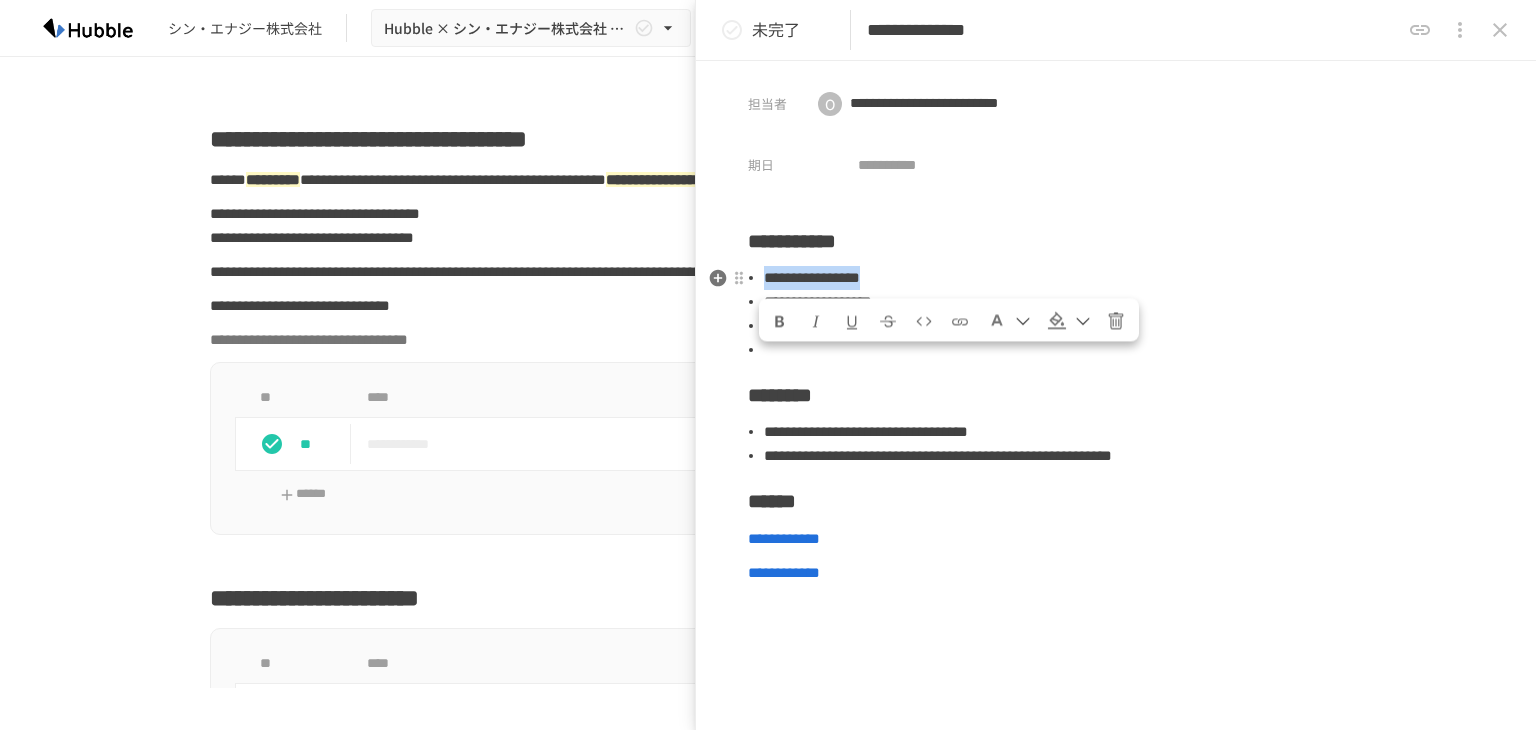 click on "[FIRST] [LAST] [ADDRESS] [CITY] [STATE] [POSTAL_CODE] [COUNTRY]" at bounding box center (1116, 434) 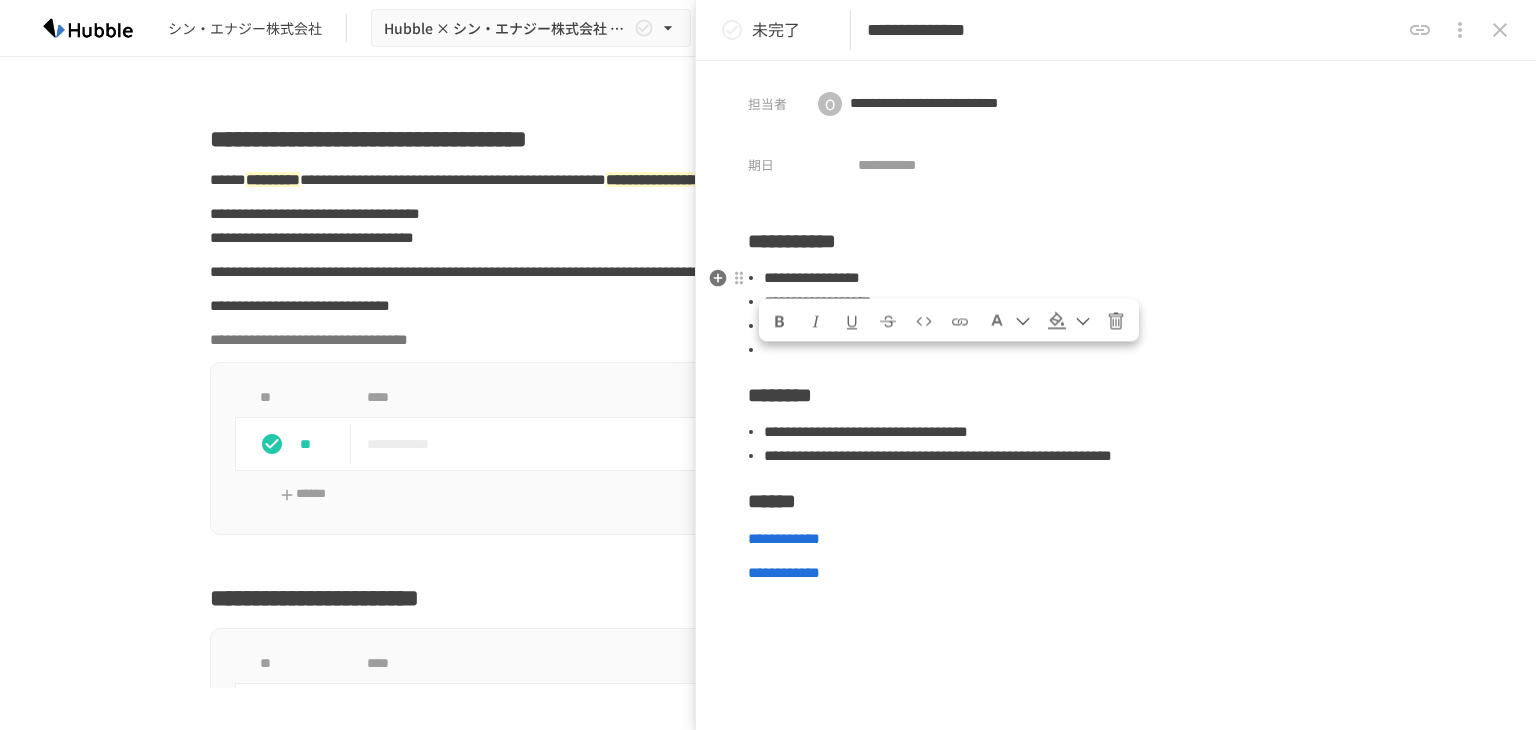 click at bounding box center [1124, 350] 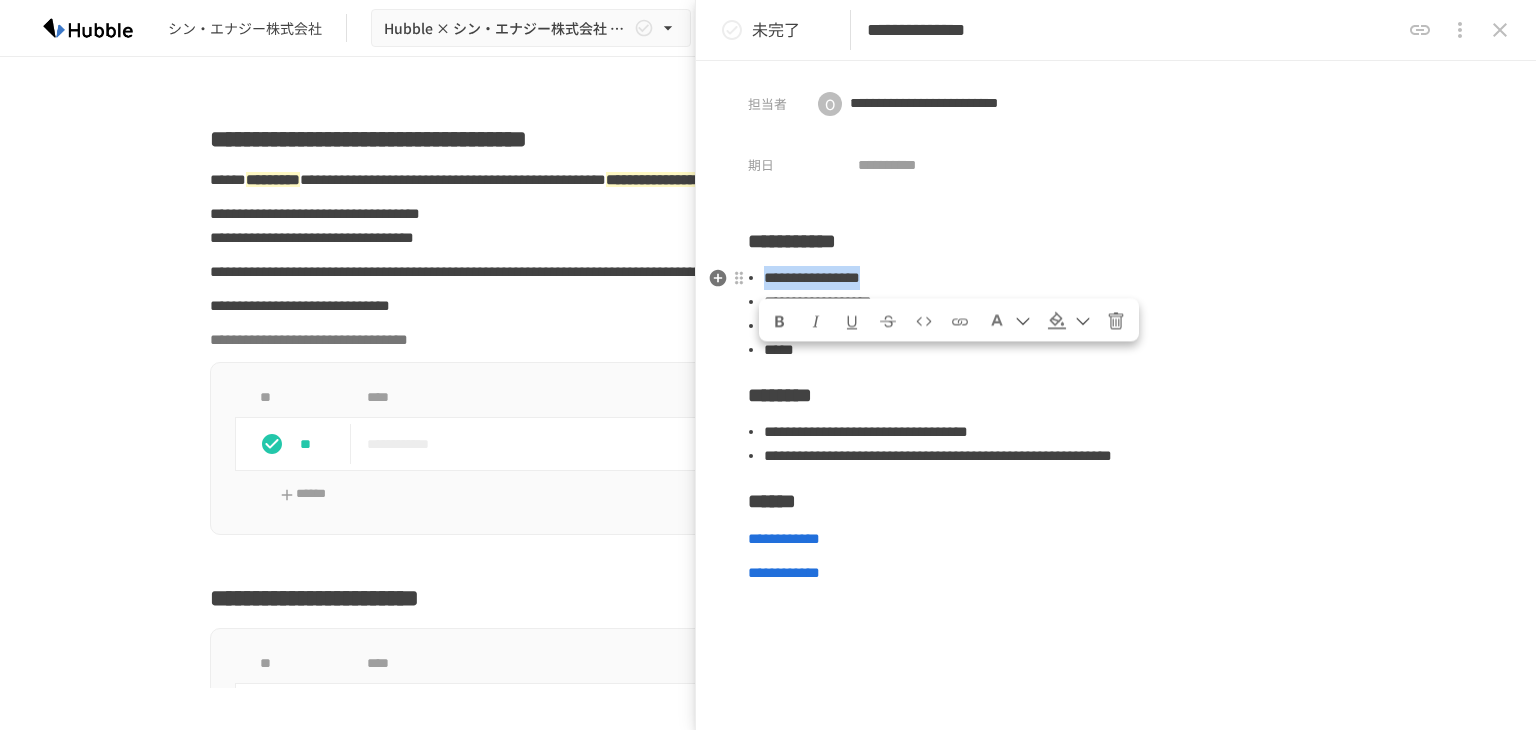 drag, startPoint x: 1016, startPoint y: 276, endPoint x: 757, endPoint y: 279, distance: 259.01736 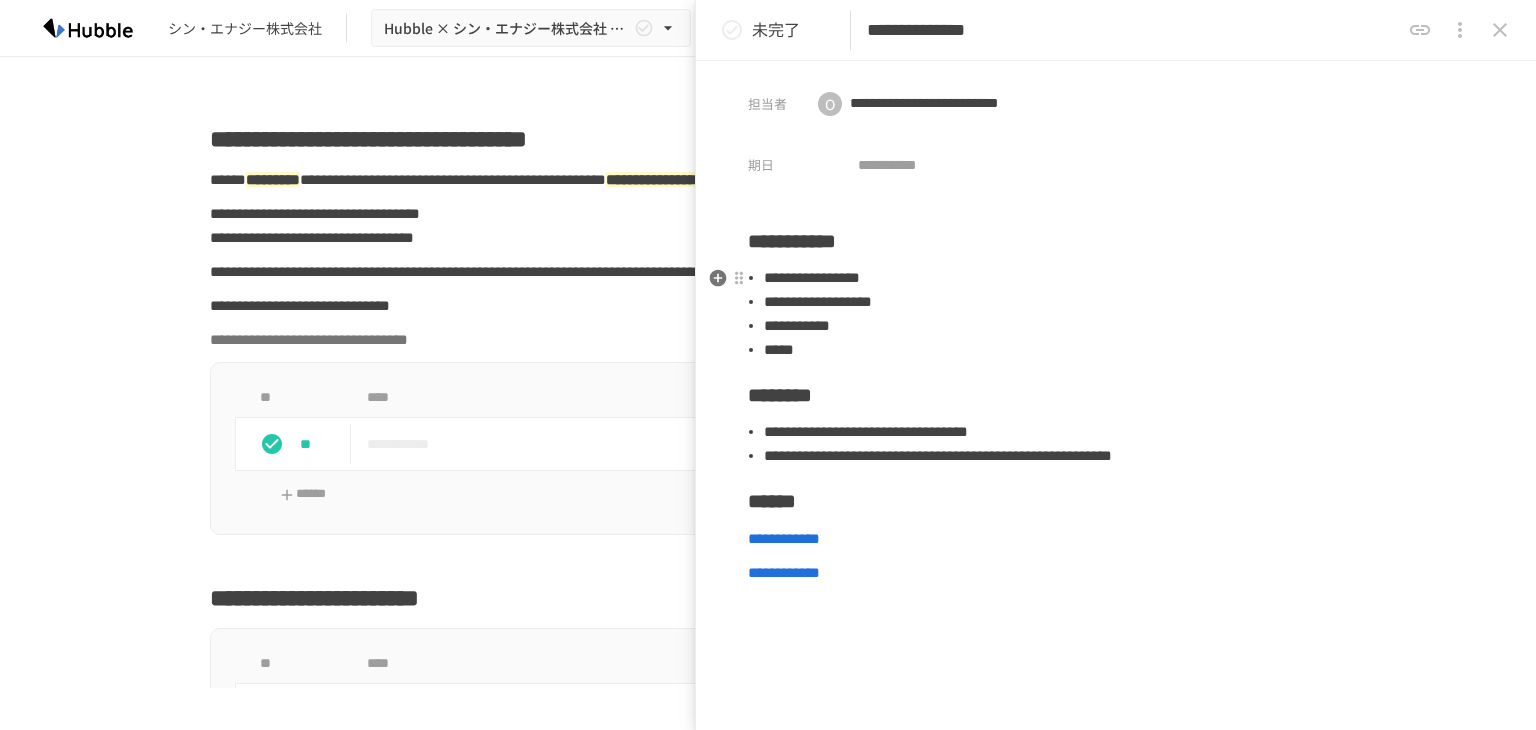 click on "*****" at bounding box center (1124, 350) 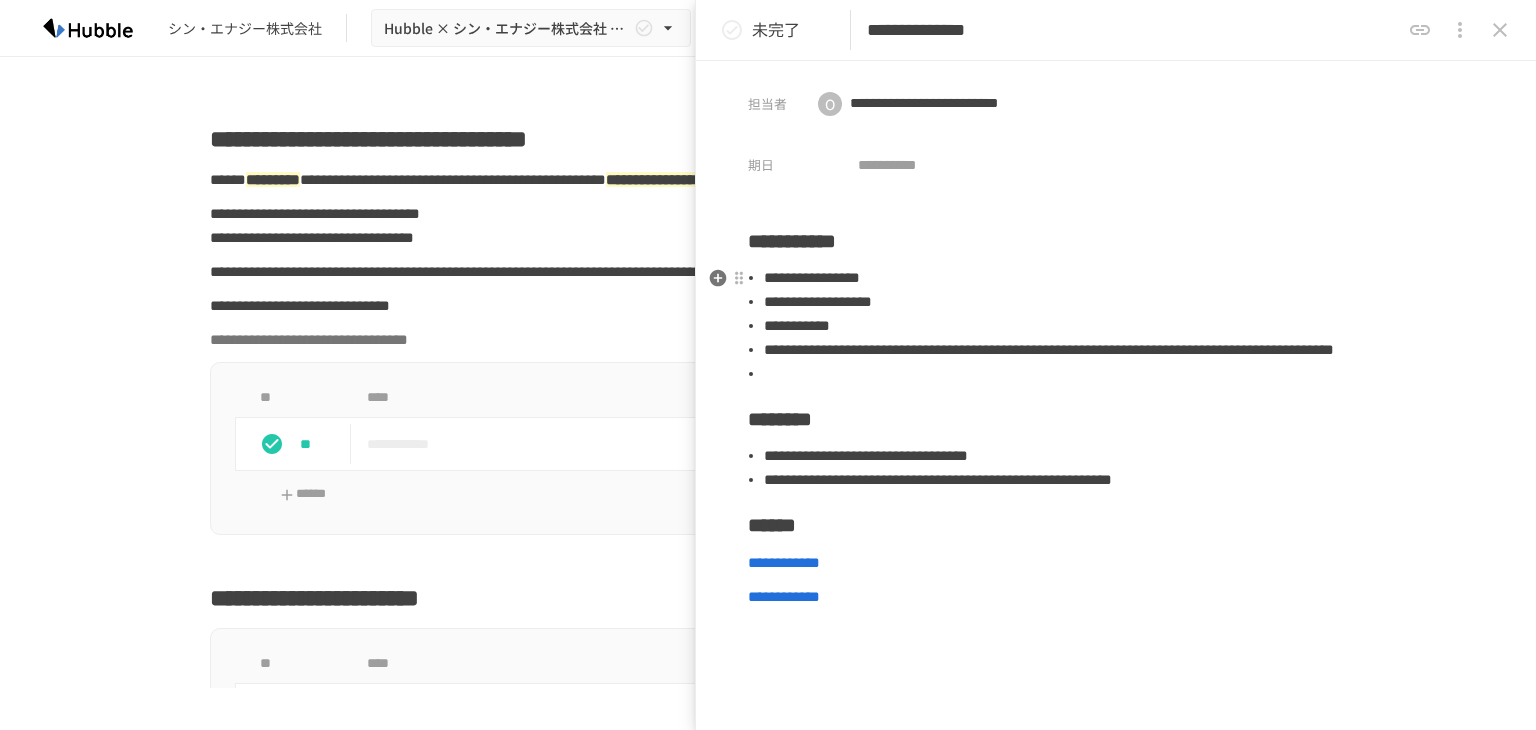 click on "**********" at bounding box center [1124, 350] 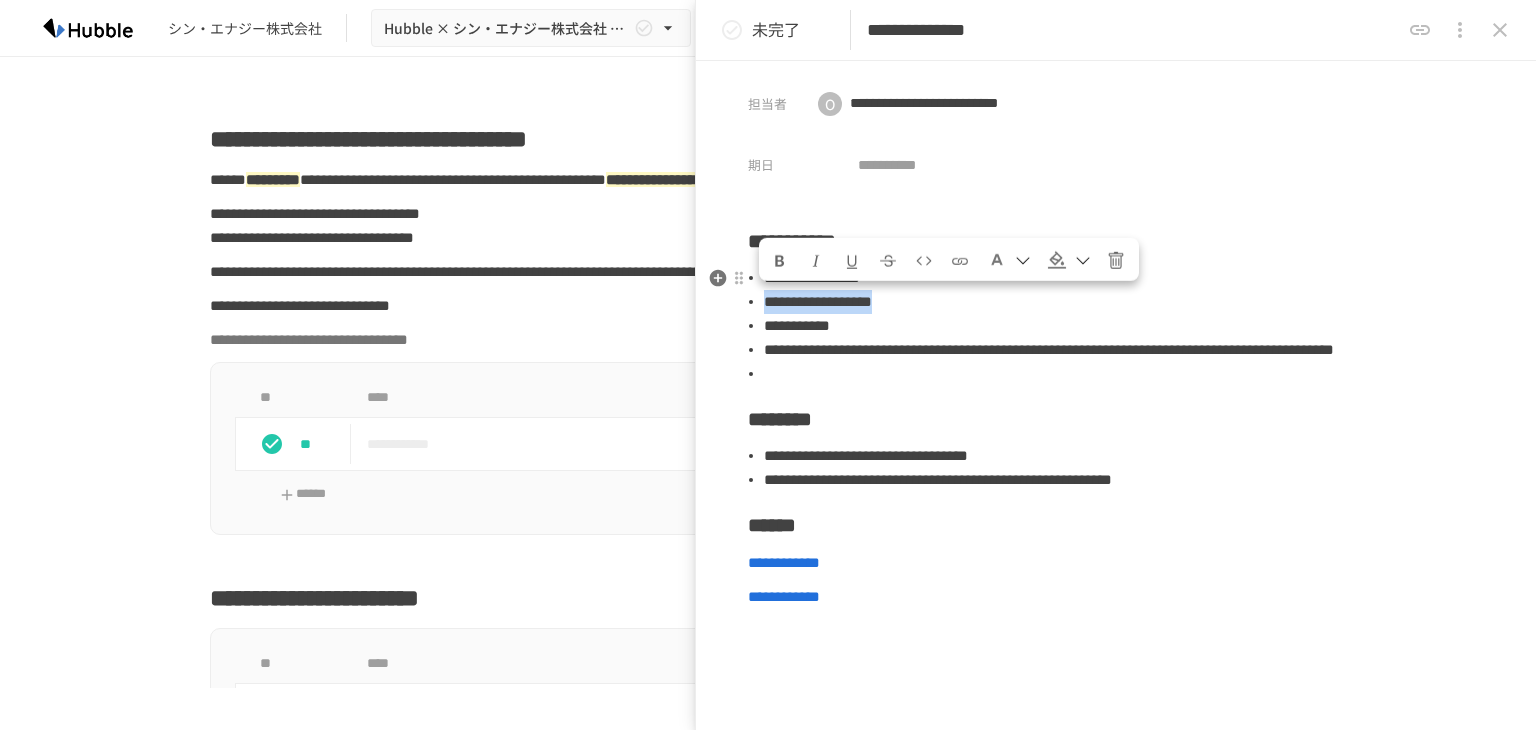 drag, startPoint x: 1037, startPoint y: 301, endPoint x: 760, endPoint y: 299, distance: 277.00723 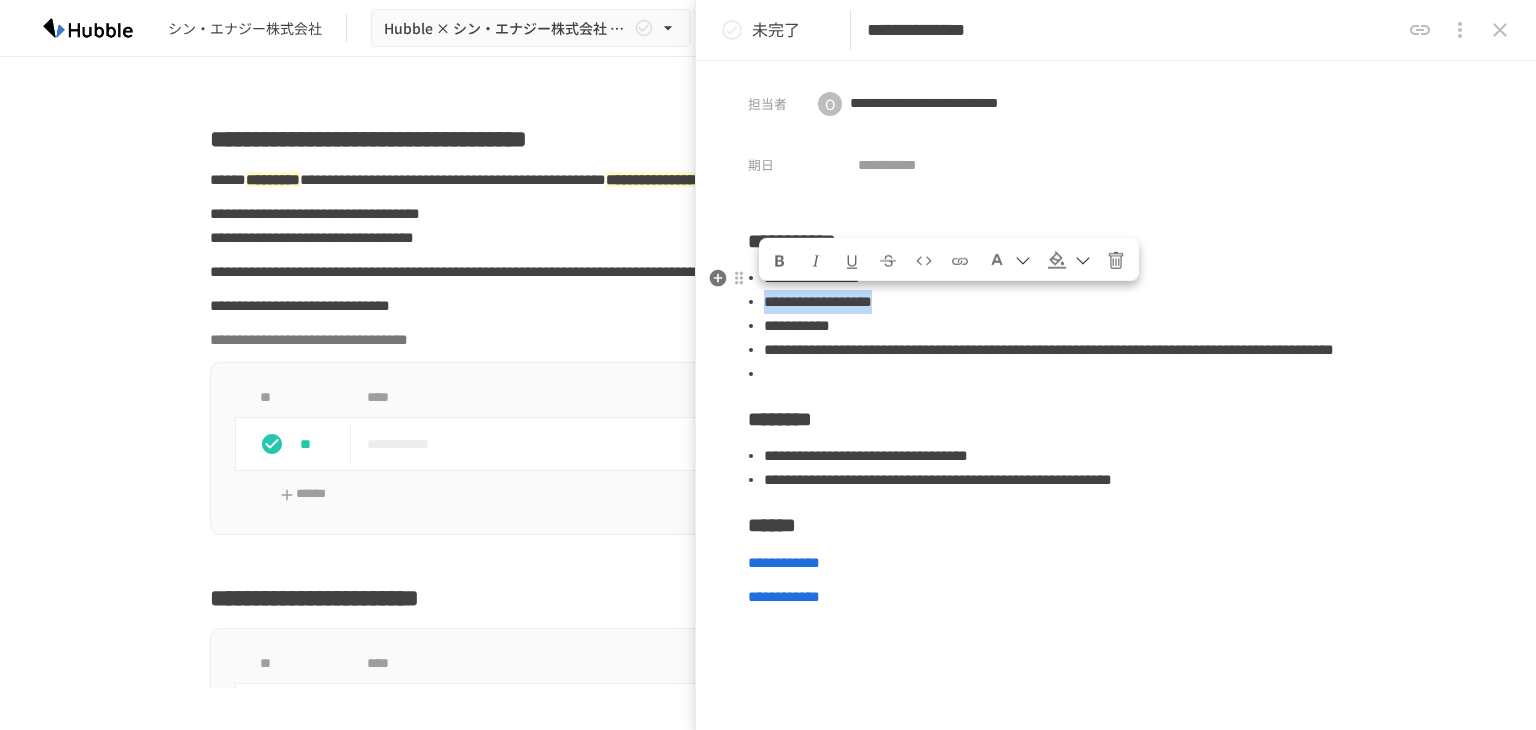 click on "[FIRST] [LAST] [ADDRESS] [CITY] [STATE] [POSTAL_CODE] [COUNTRY]" at bounding box center (1116, 446) 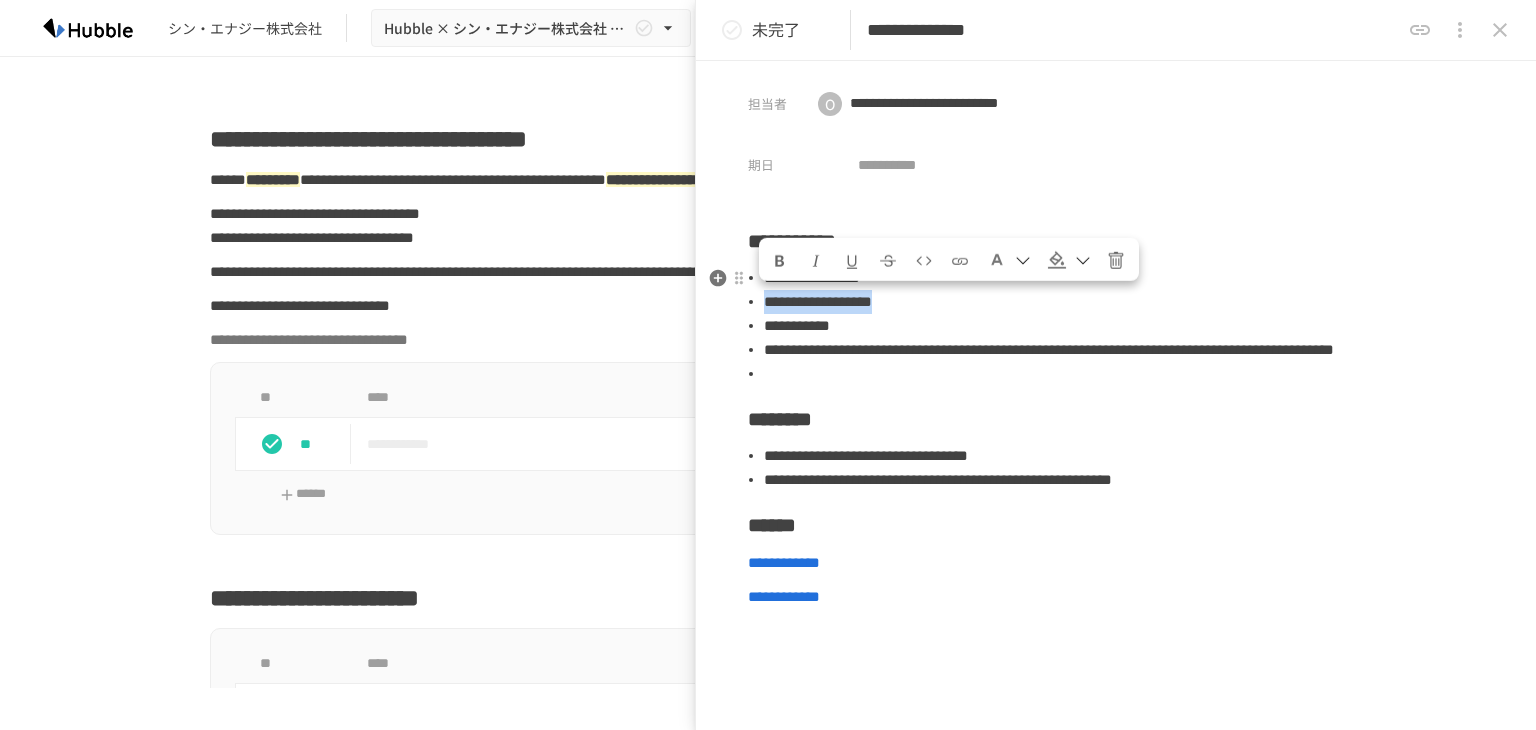 copy on "**********" 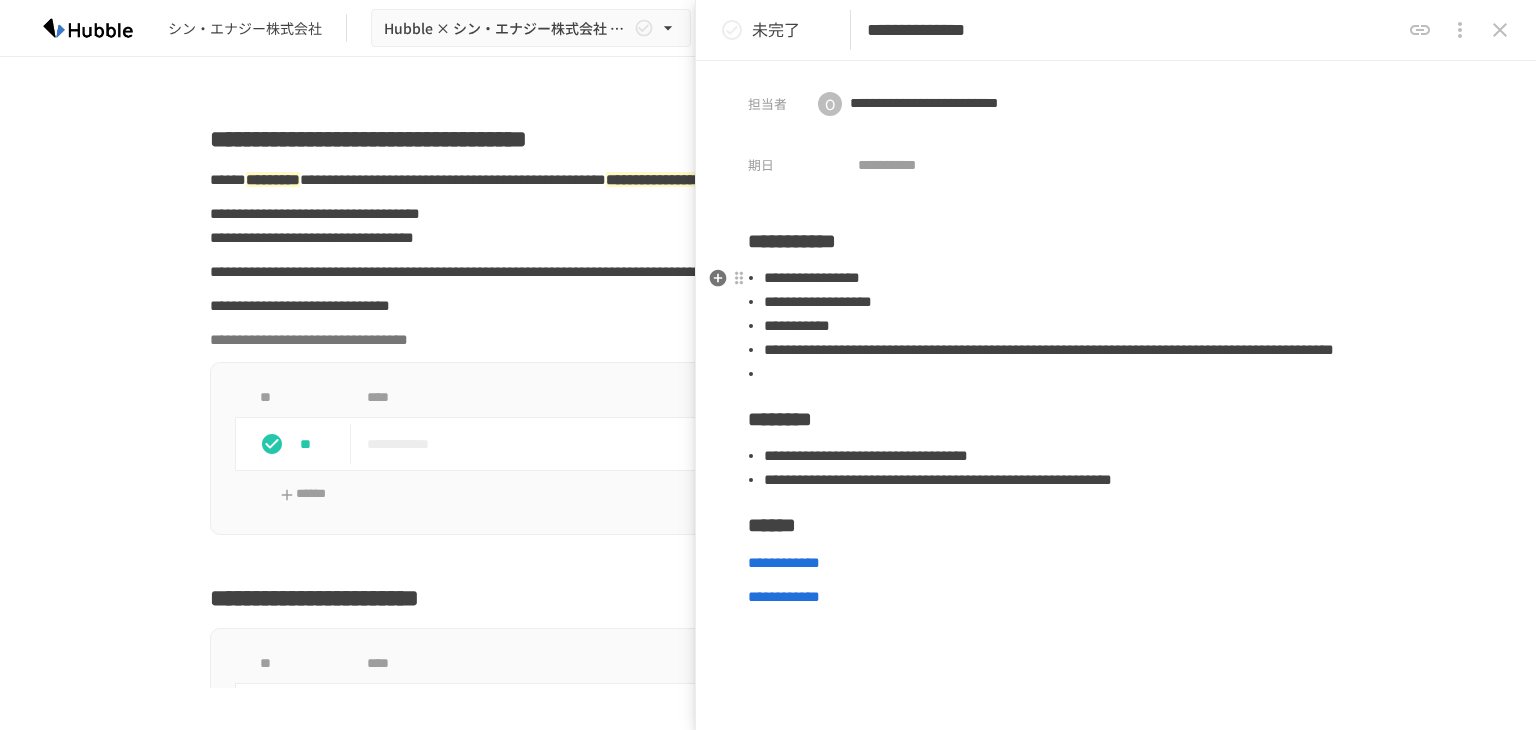 click at bounding box center [1124, 374] 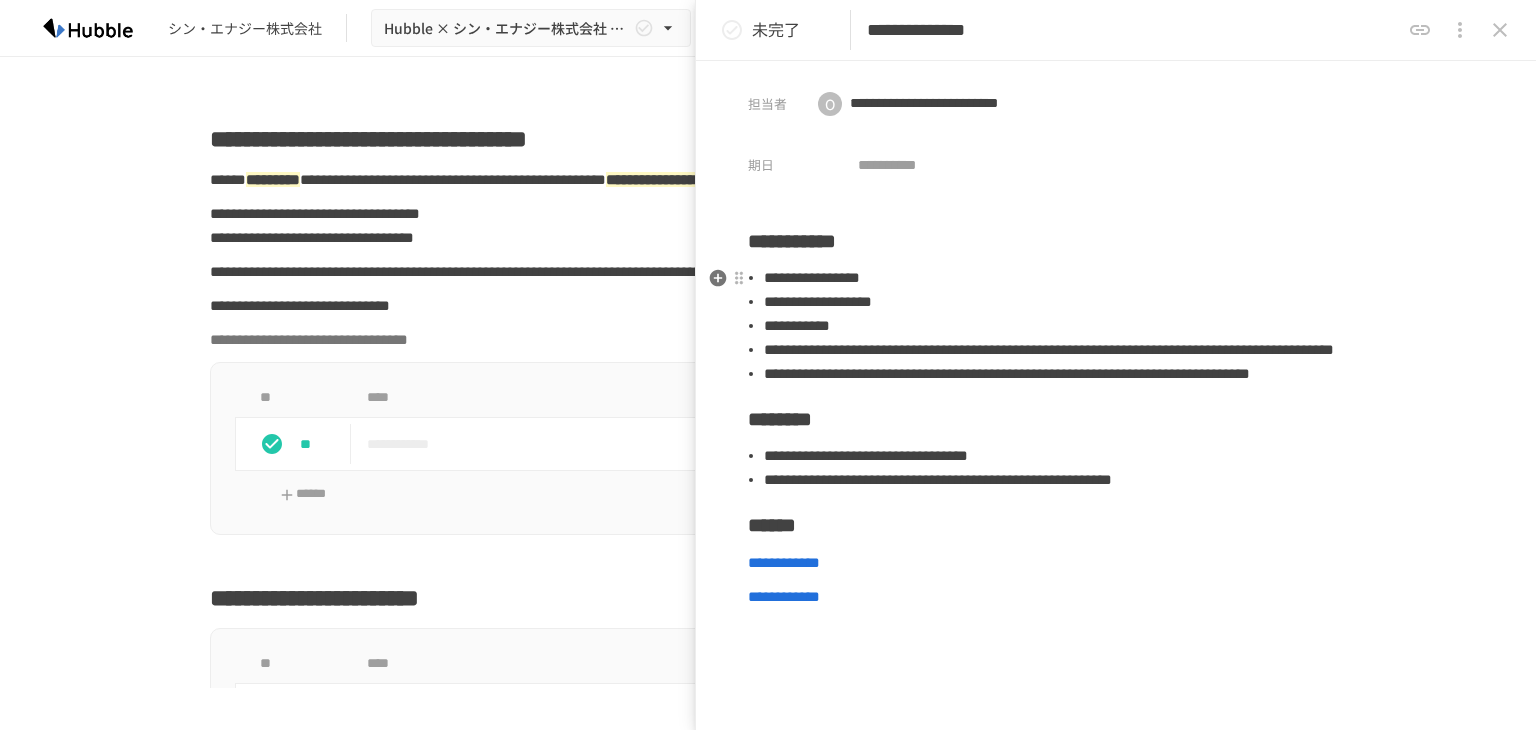 click on "[FIRST] [LAST] [ADDRESS] [CITY] [STATE] [POSTAL_CODE] [COUNTRY]" at bounding box center [1116, 446] 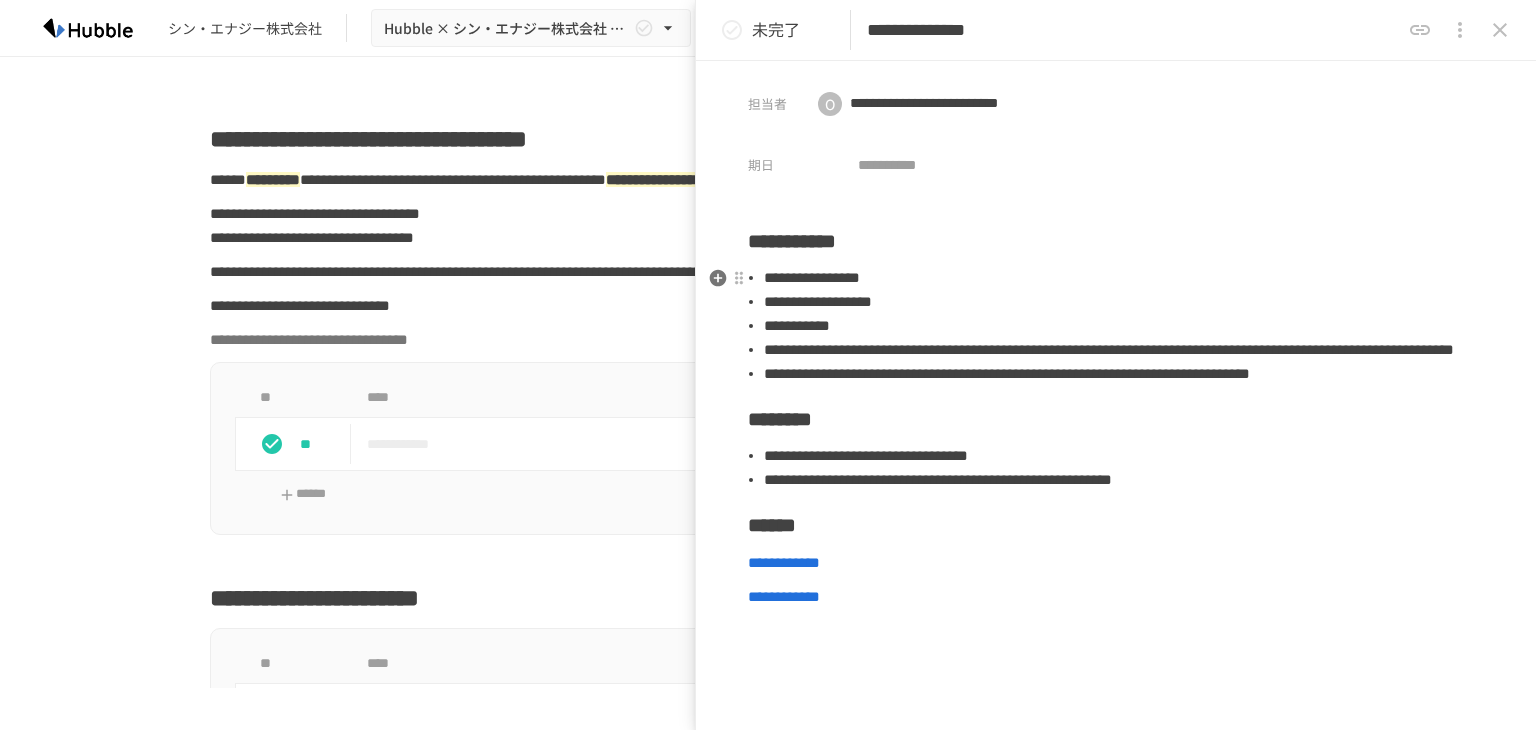 click on "**********" at bounding box center [1007, 373] 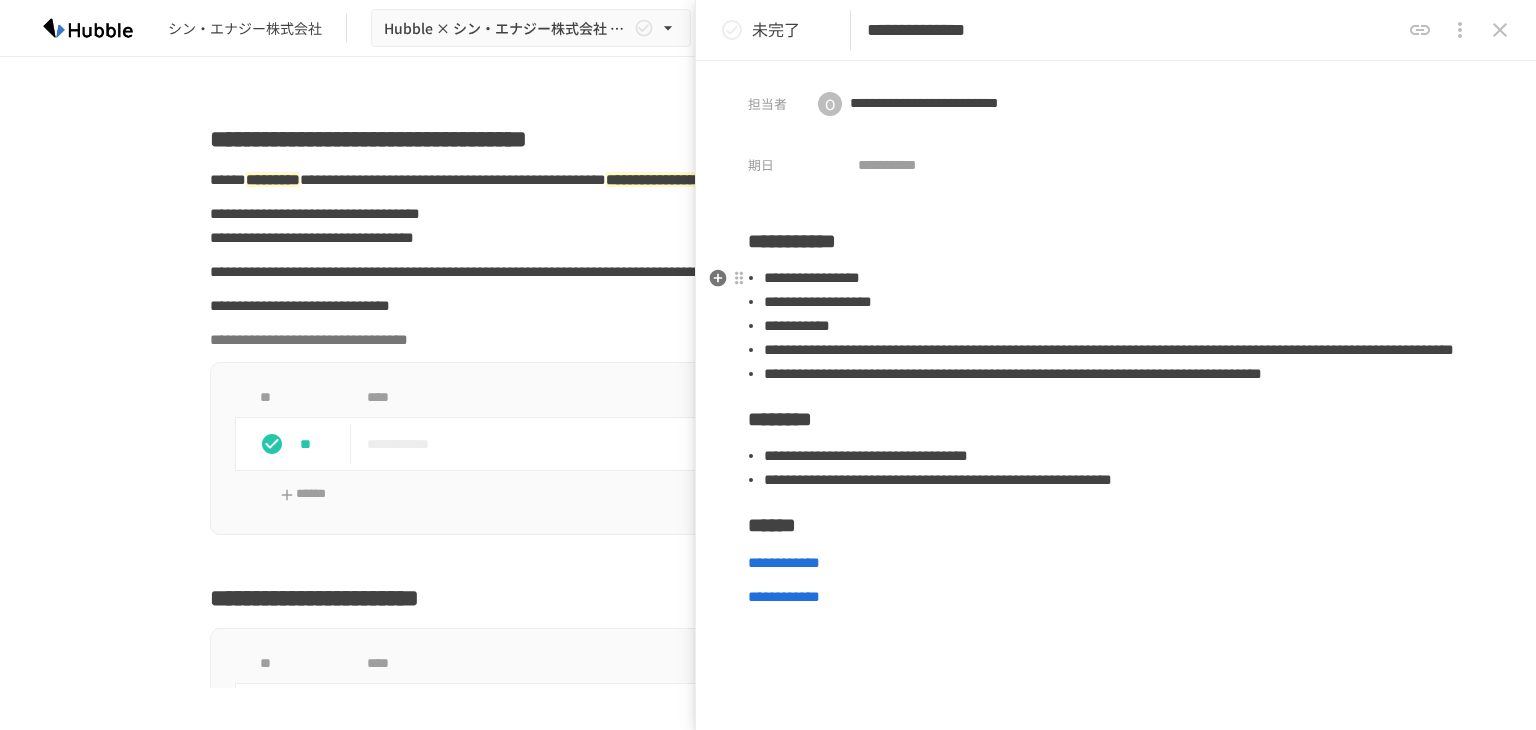 click on "**********" at bounding box center [1124, 374] 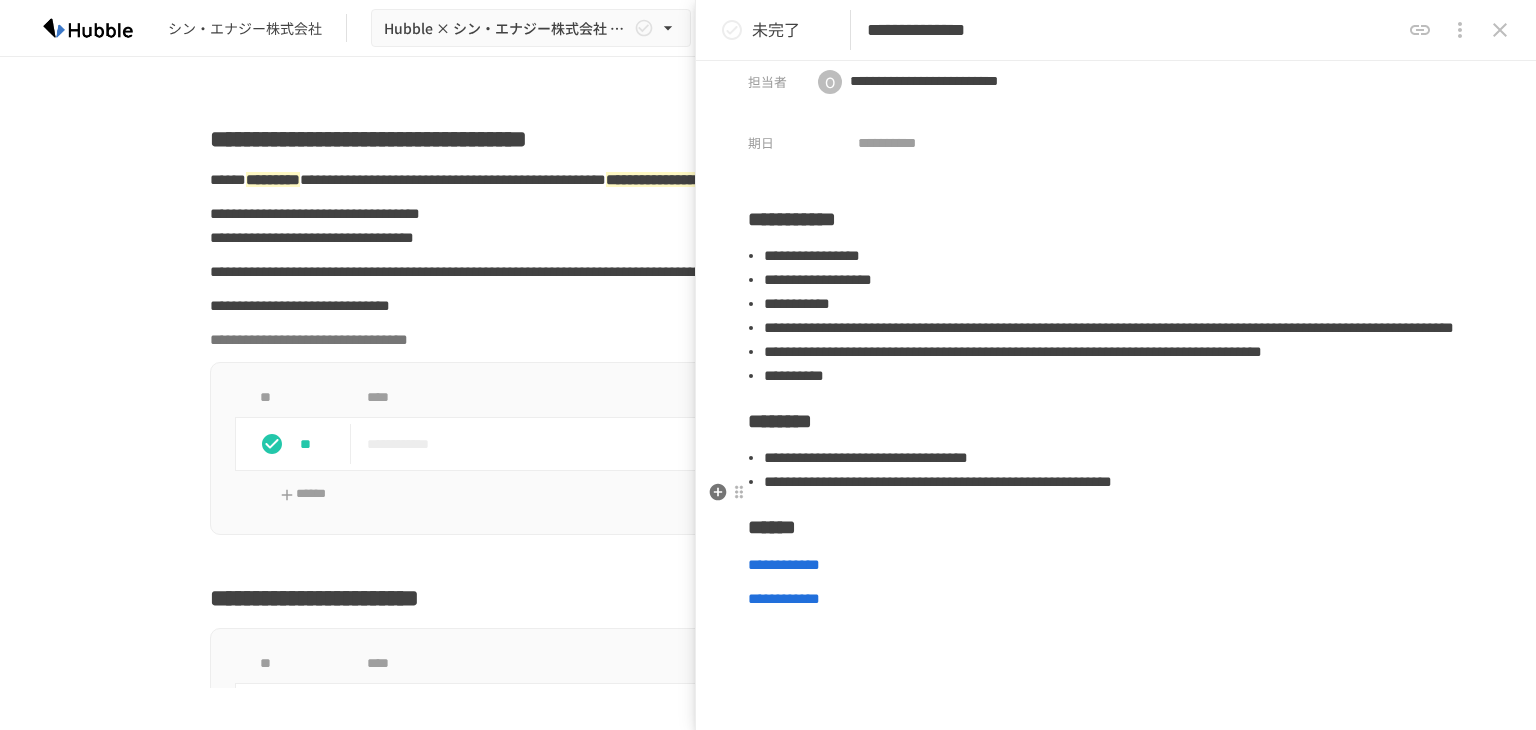 scroll, scrollTop: 0, scrollLeft: 0, axis: both 